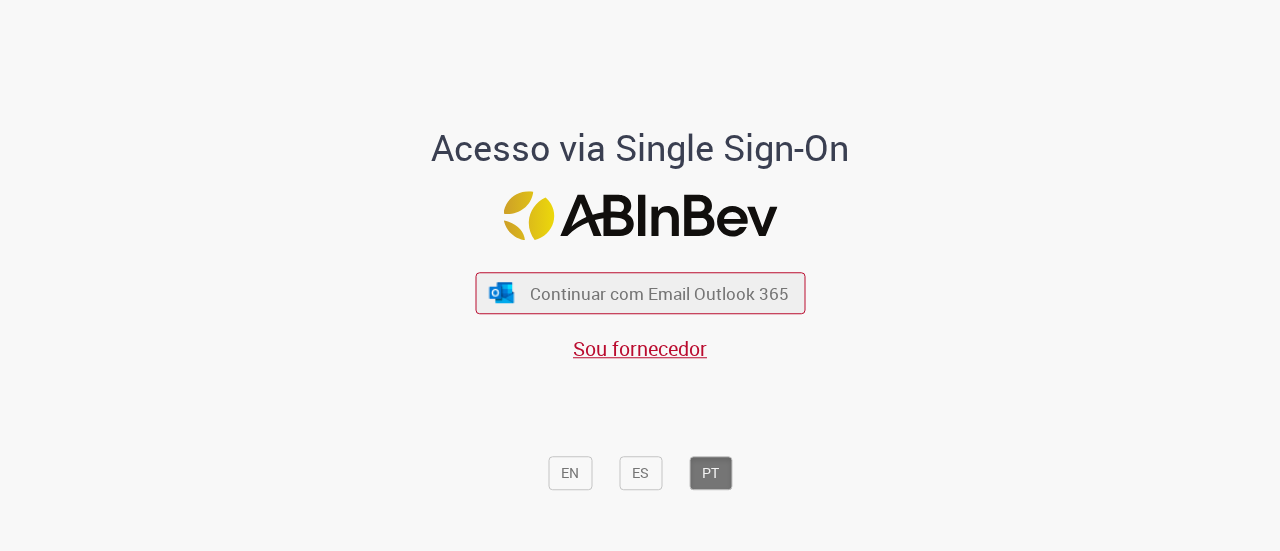 scroll, scrollTop: 0, scrollLeft: 0, axis: both 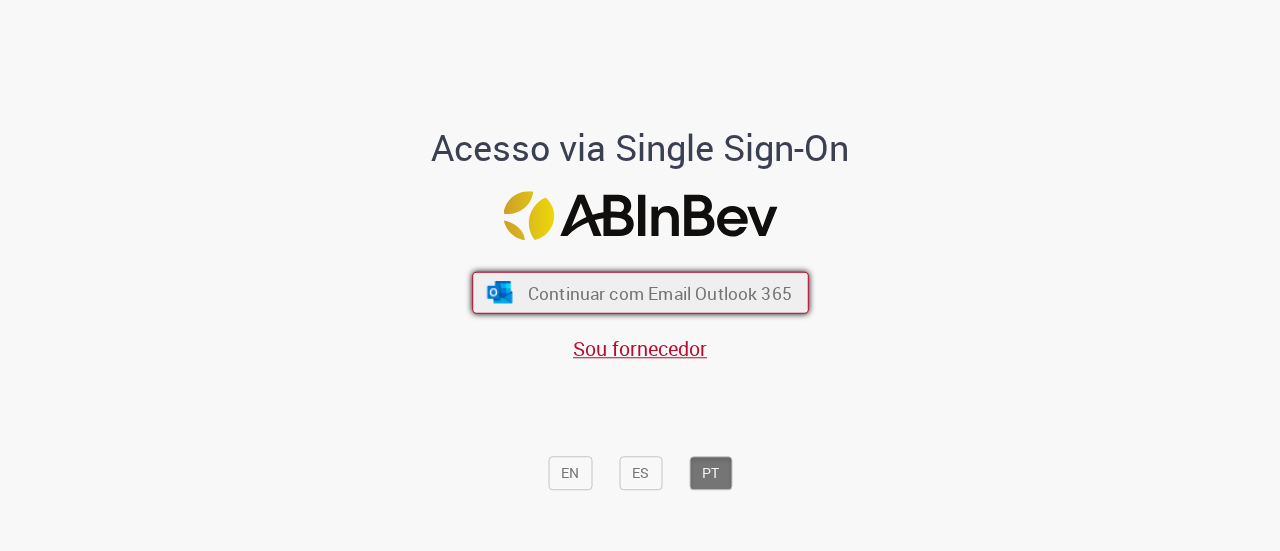 click on "Continuar com Email Outlook 365" at bounding box center [659, 292] 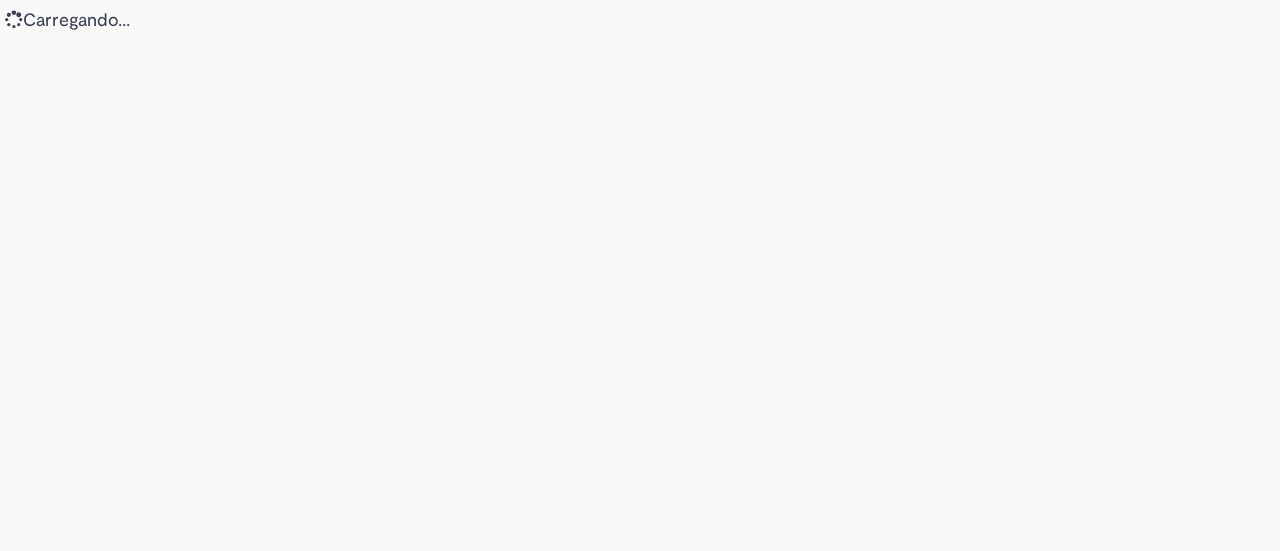 scroll, scrollTop: 0, scrollLeft: 0, axis: both 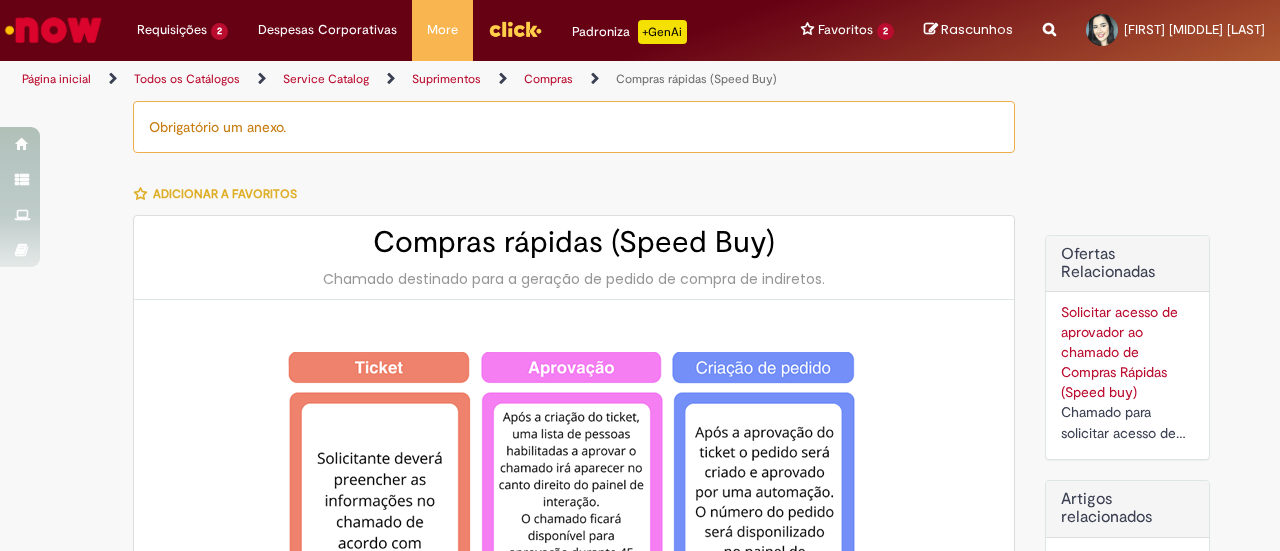 type on "********" 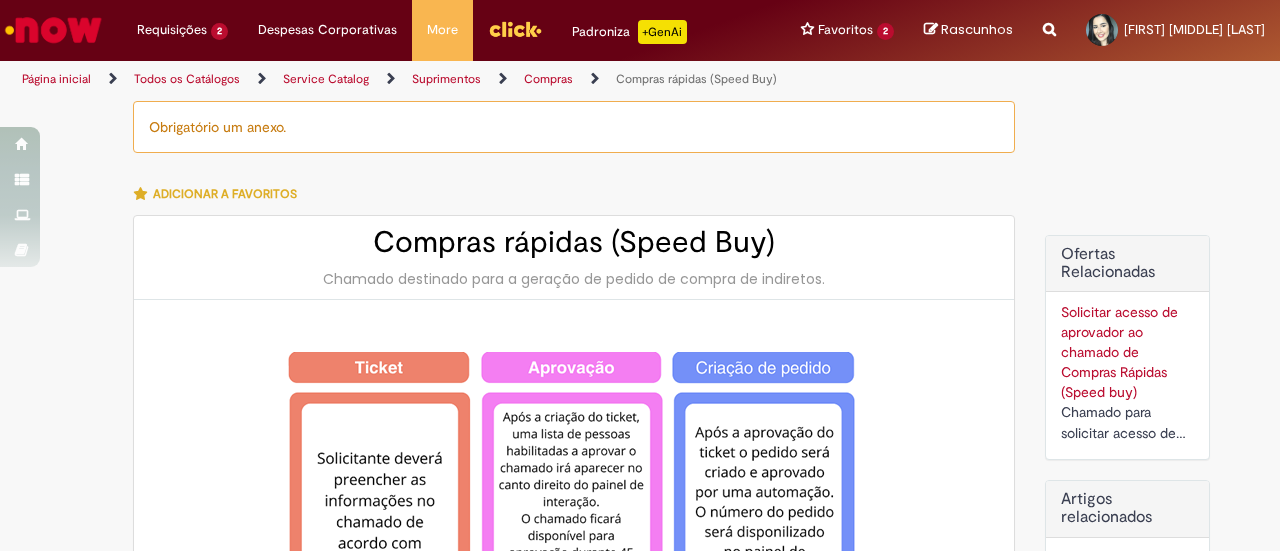 type on "**********" 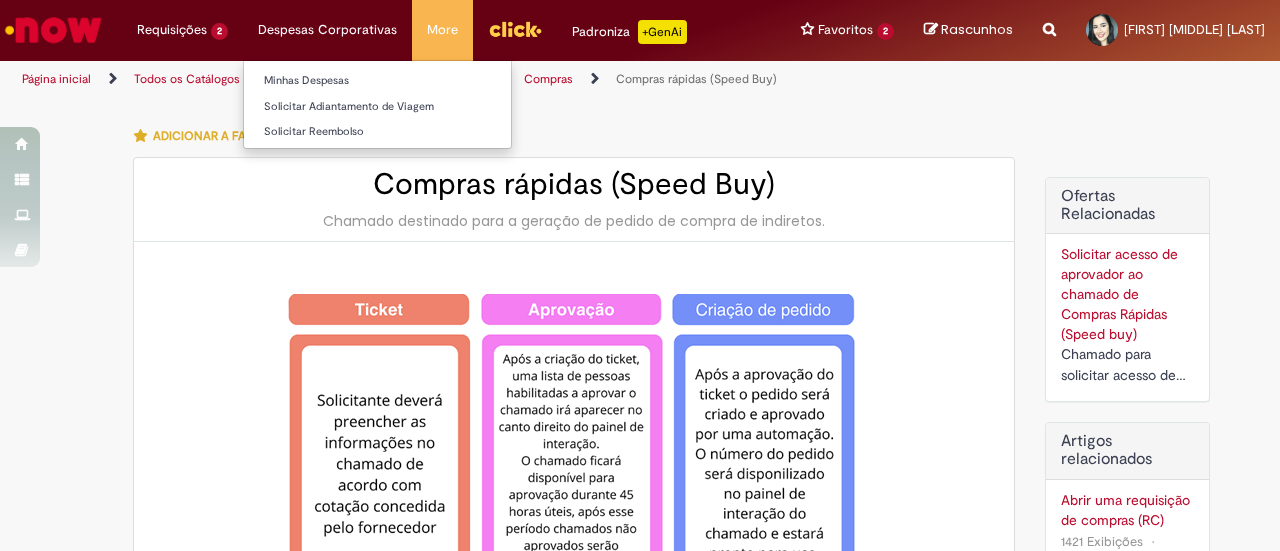 scroll, scrollTop: 100, scrollLeft: 0, axis: vertical 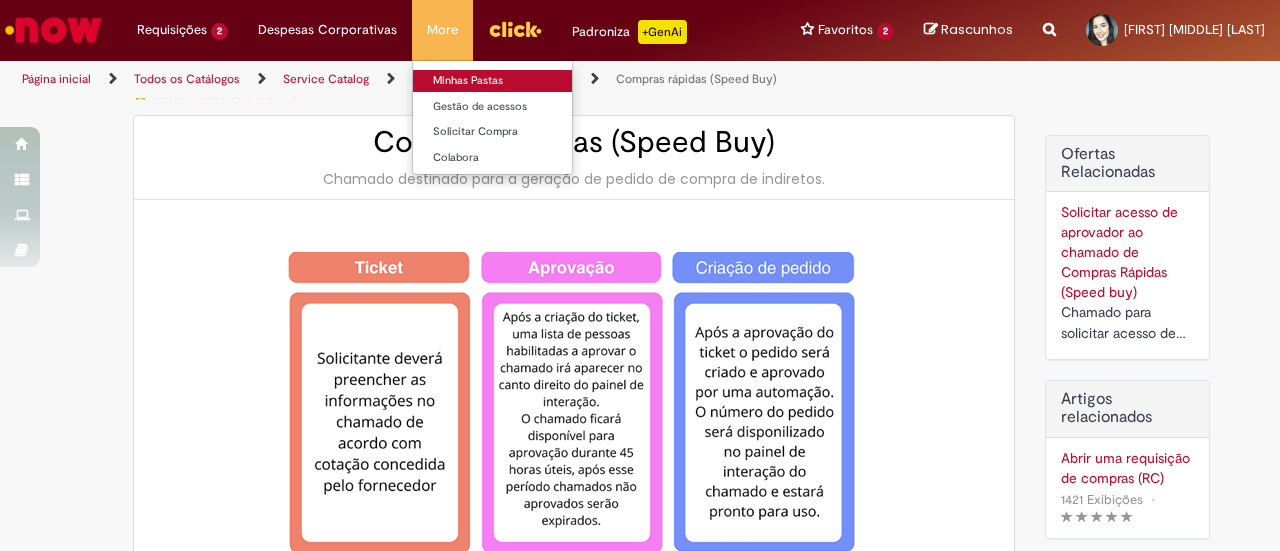 click on "Minhas Pastas" at bounding box center (523, 81) 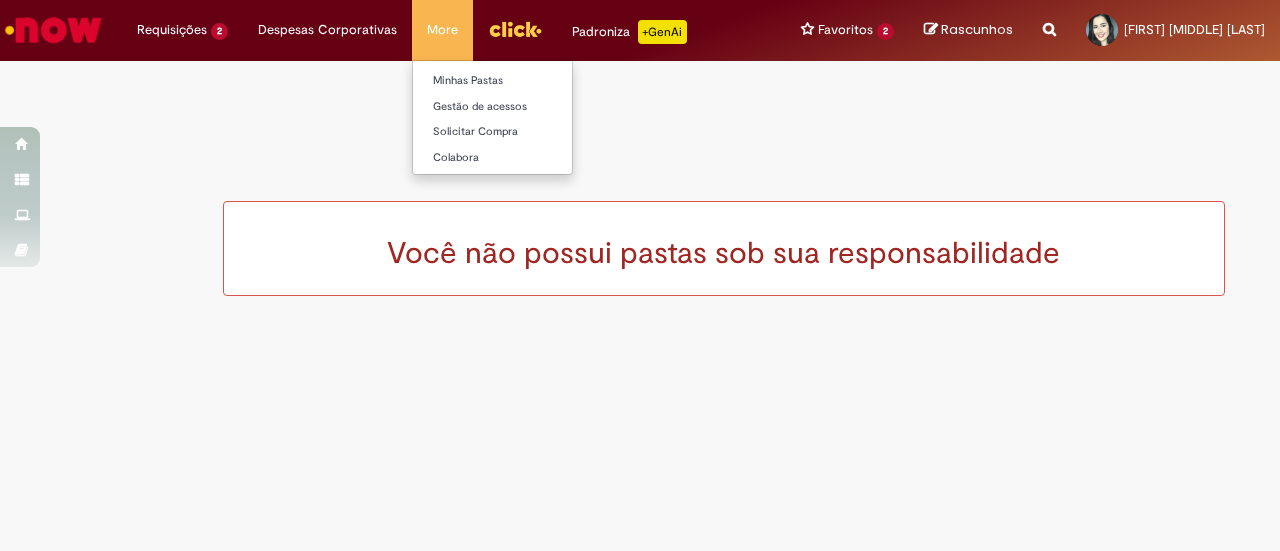 scroll, scrollTop: 0, scrollLeft: 0, axis: both 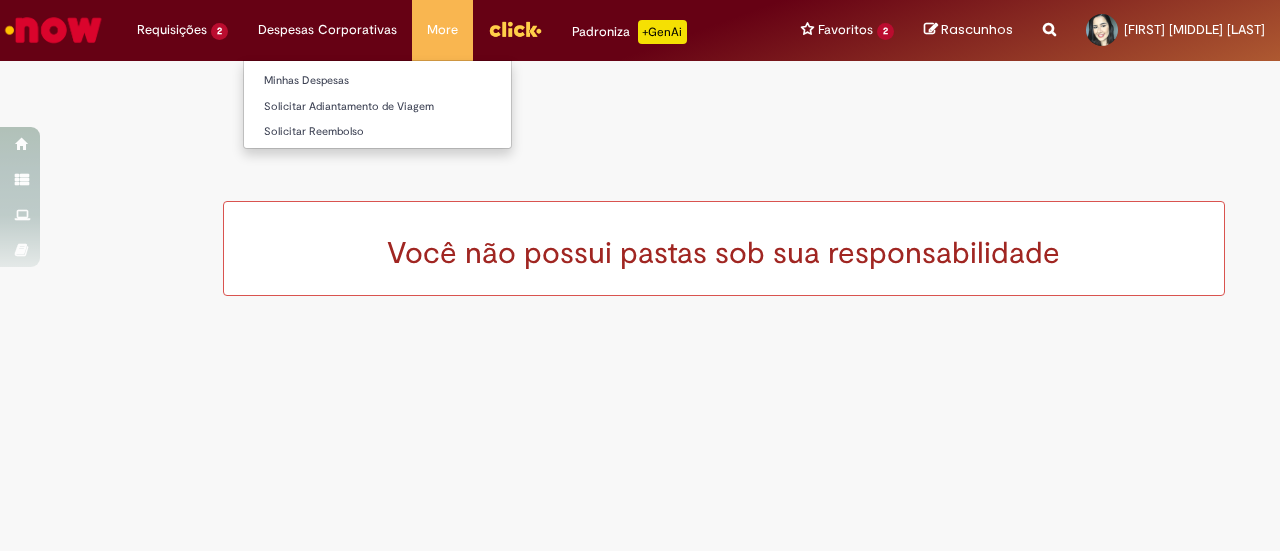 click on "Despesas Corporativas
Minhas Despesas
Solicitar Adiantamento de Viagem
Solicitar Reembolso" at bounding box center (182, 30) 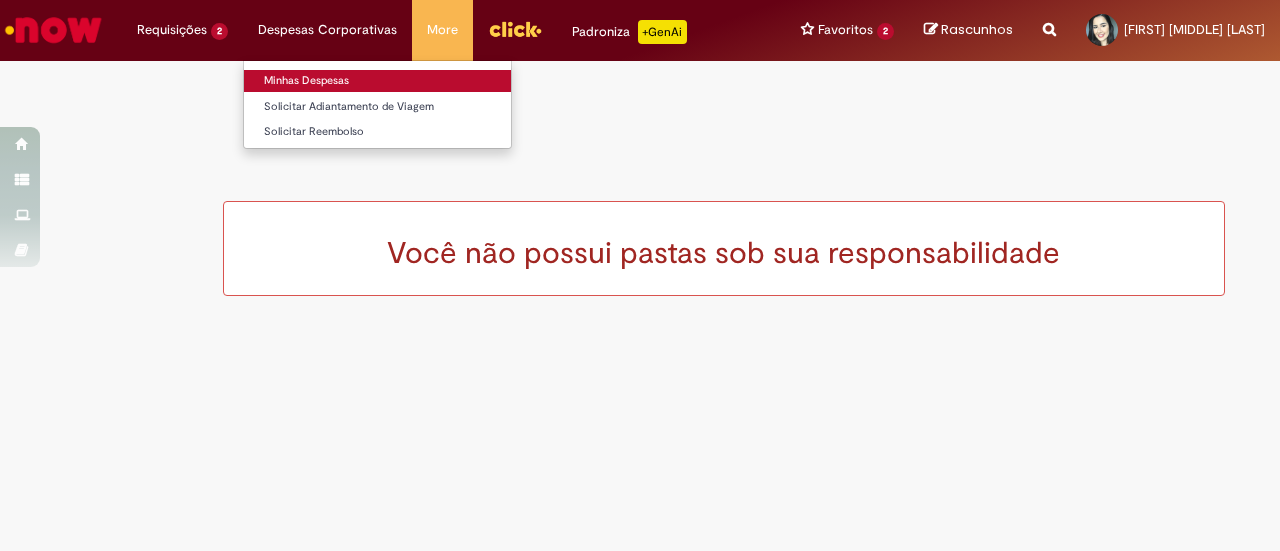 click on "Minhas Despesas" at bounding box center [377, 81] 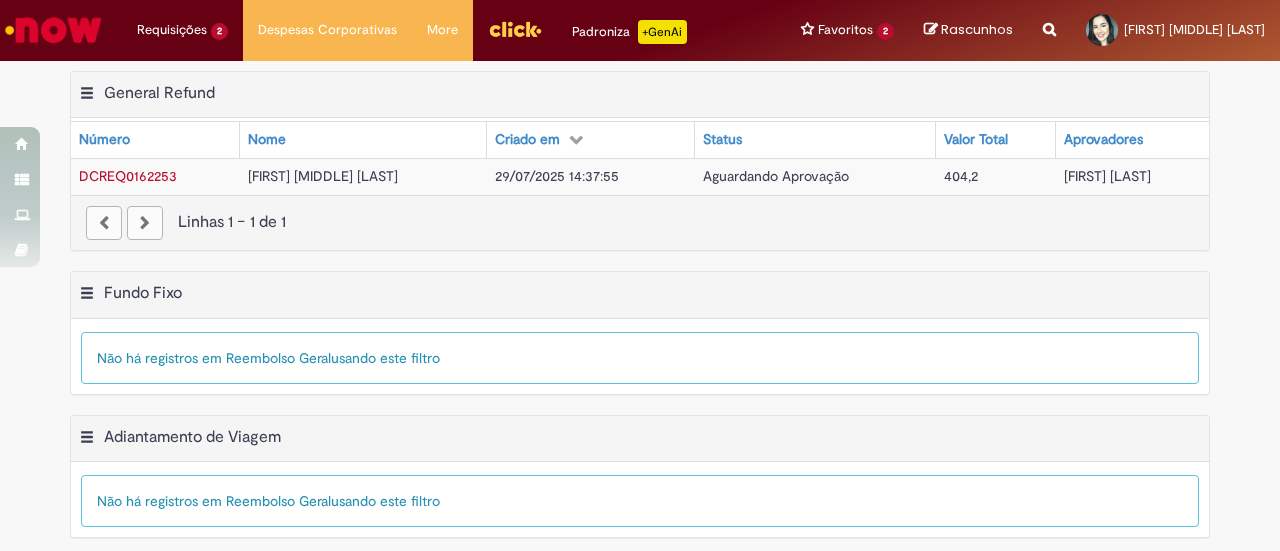 click on "DCREQ0162253" at bounding box center (128, 176) 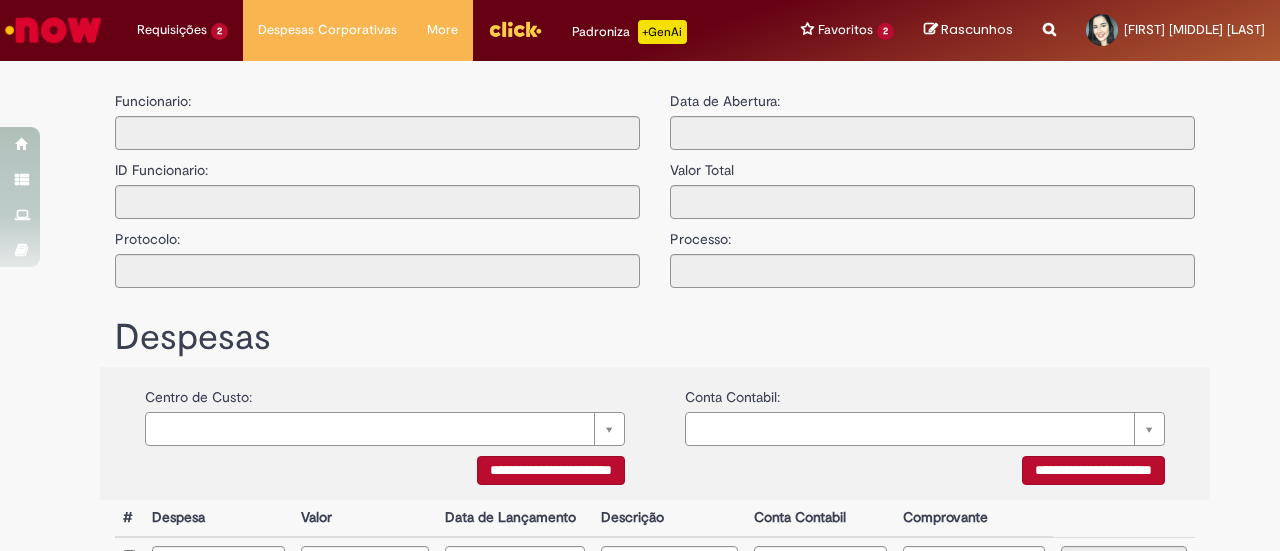 type on "**********" 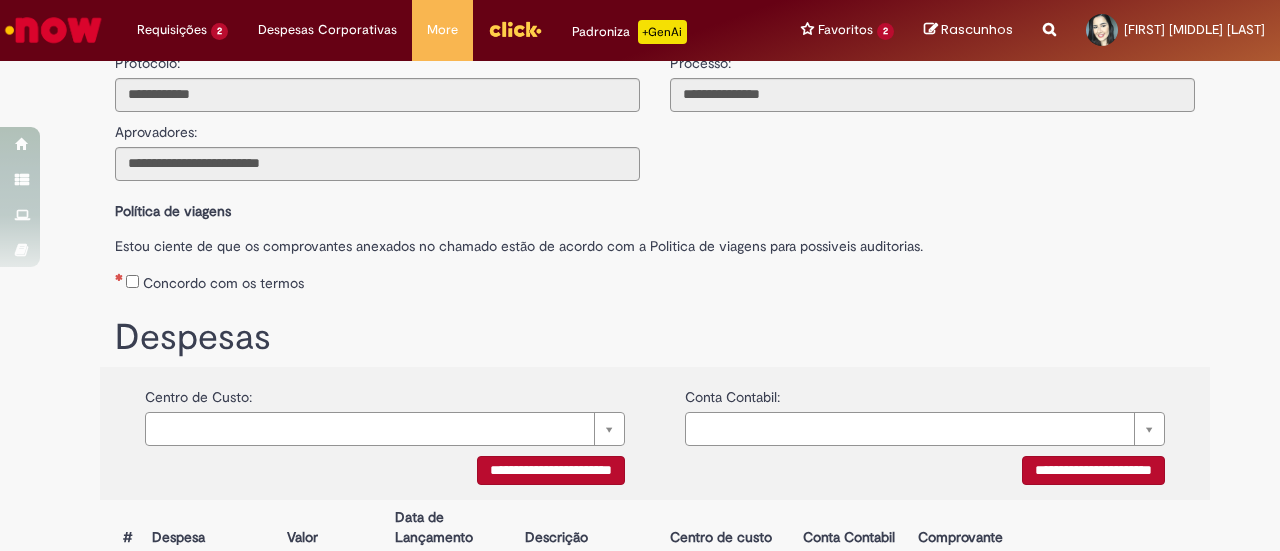 scroll, scrollTop: 0, scrollLeft: 0, axis: both 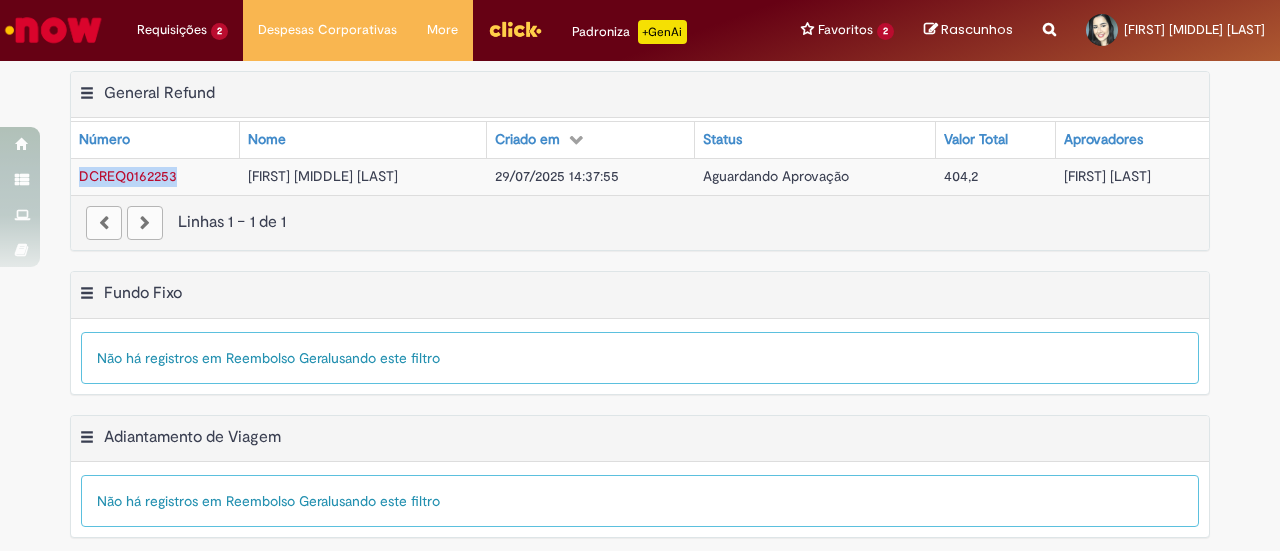drag, startPoint x: 65, startPoint y: 171, endPoint x: 172, endPoint y: 173, distance: 107.01869 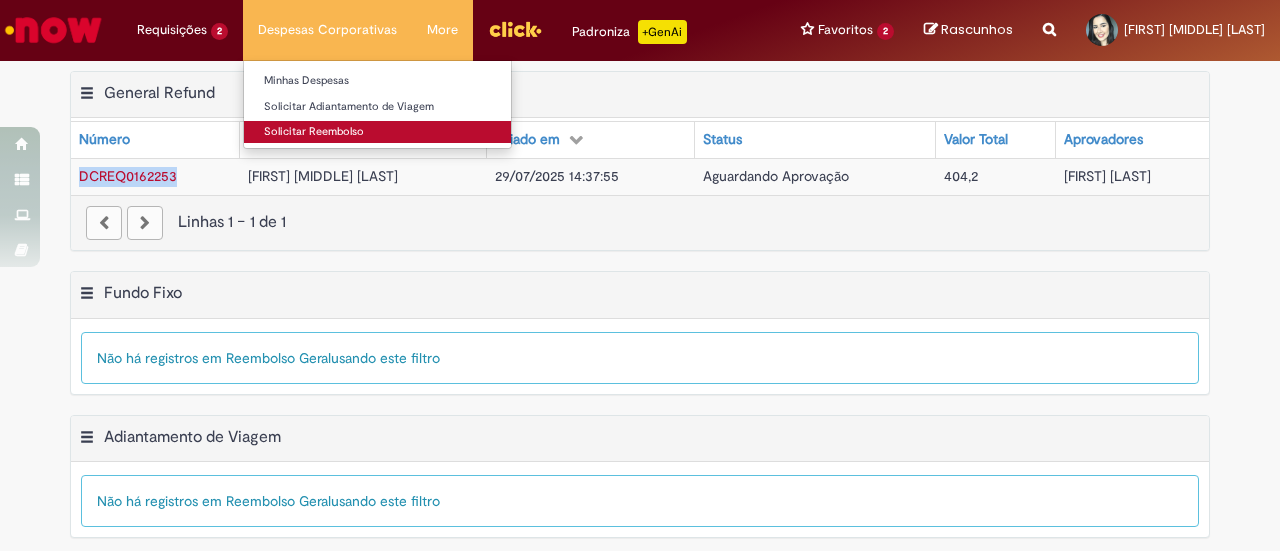 click on "Solicitar Reembolso" at bounding box center [377, 132] 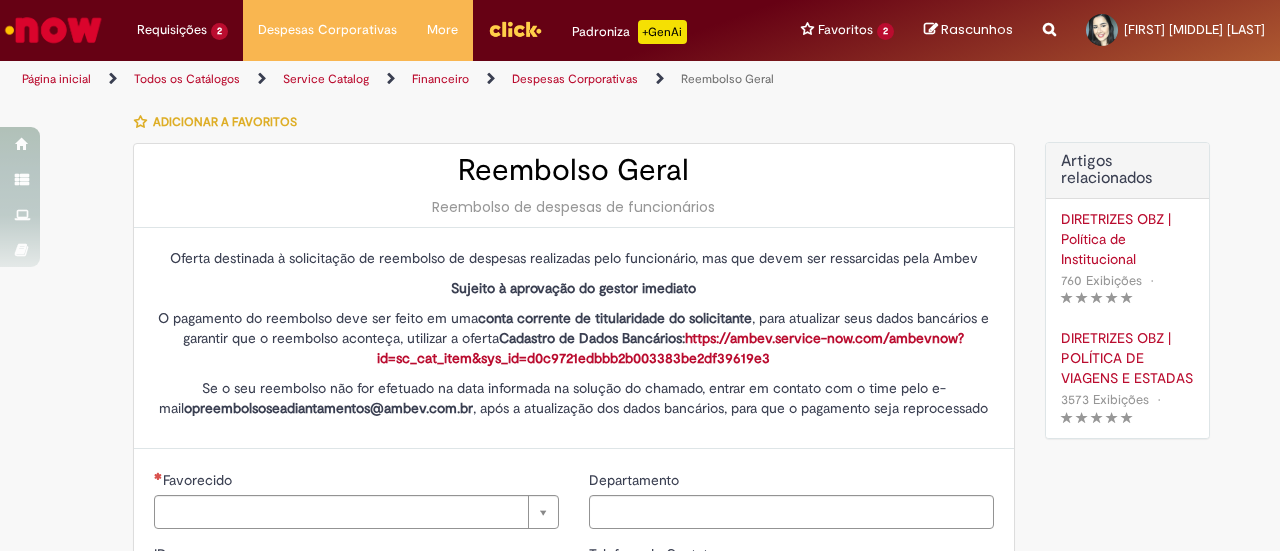 type on "********" 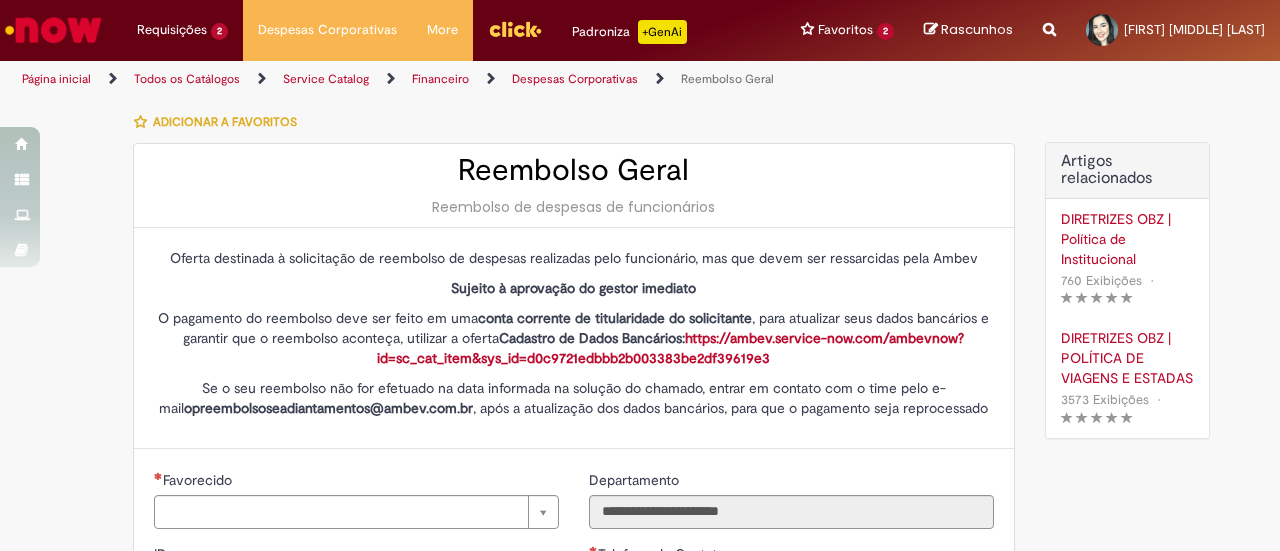 type on "**********" 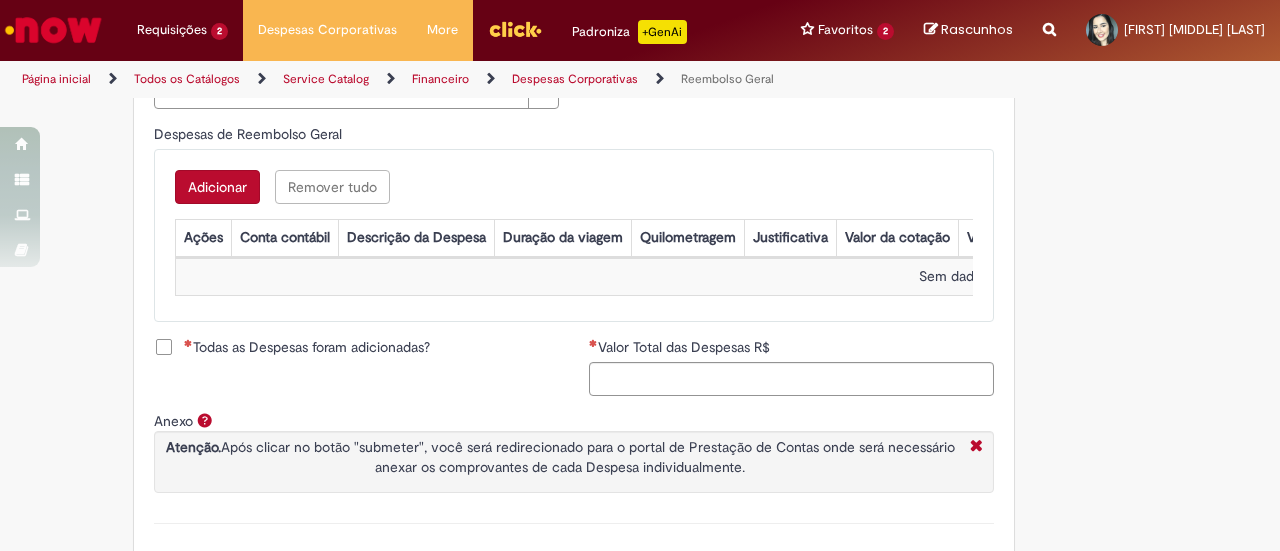 scroll, scrollTop: 900, scrollLeft: 0, axis: vertical 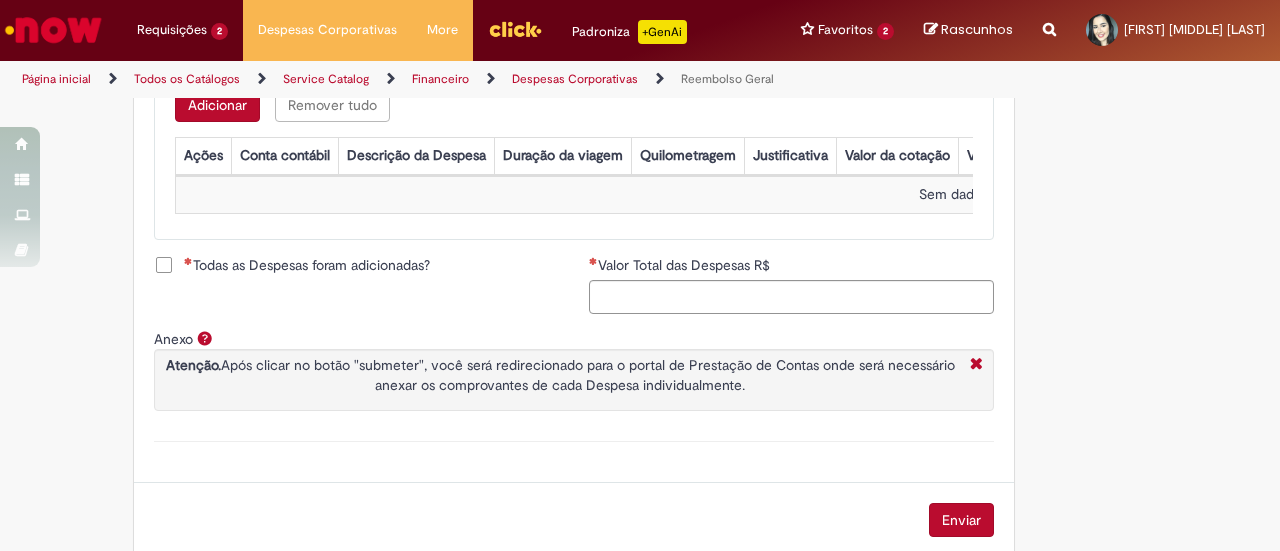 click on "Adicionar" at bounding box center [217, 105] 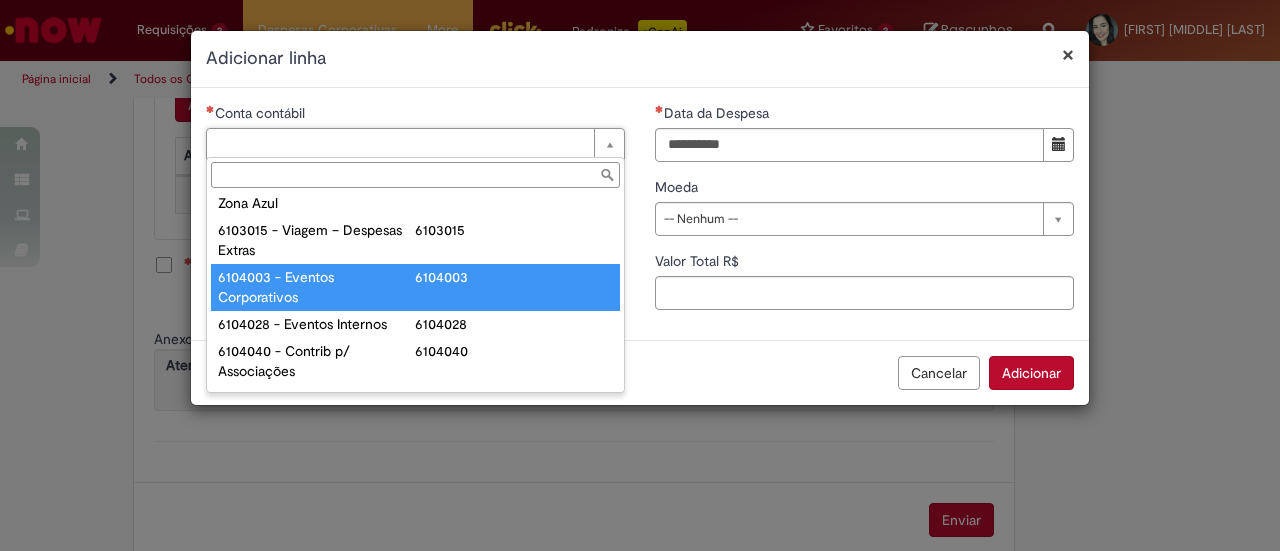 scroll, scrollTop: 1100, scrollLeft: 0, axis: vertical 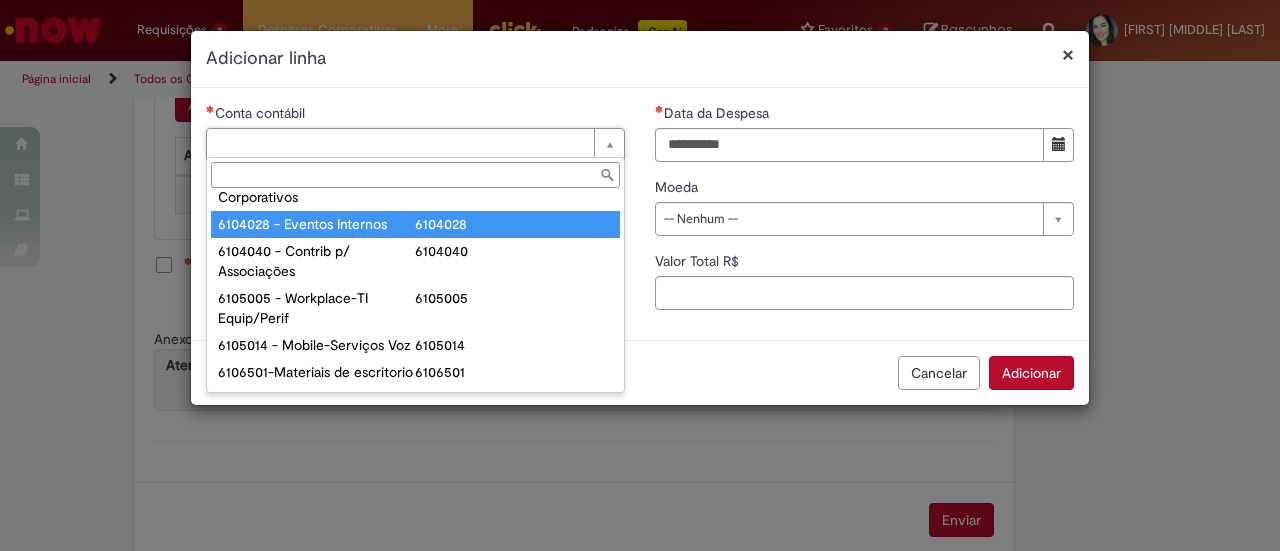 type on "**********" 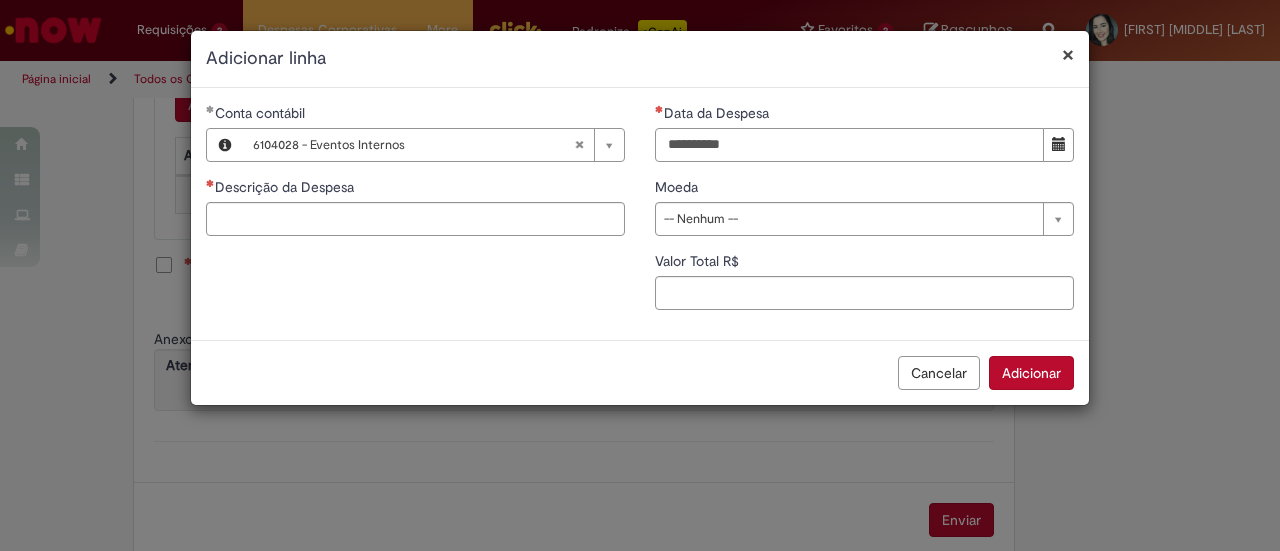 click on "Data da Despesa" at bounding box center [849, 145] 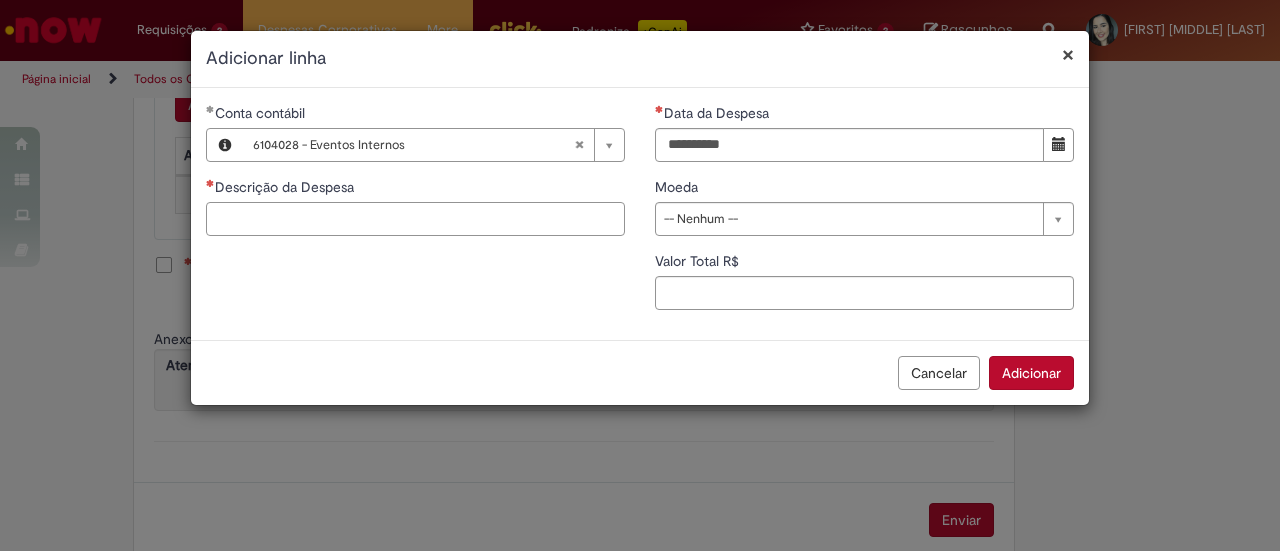 click on "Descrição da Despesa" at bounding box center (415, 219) 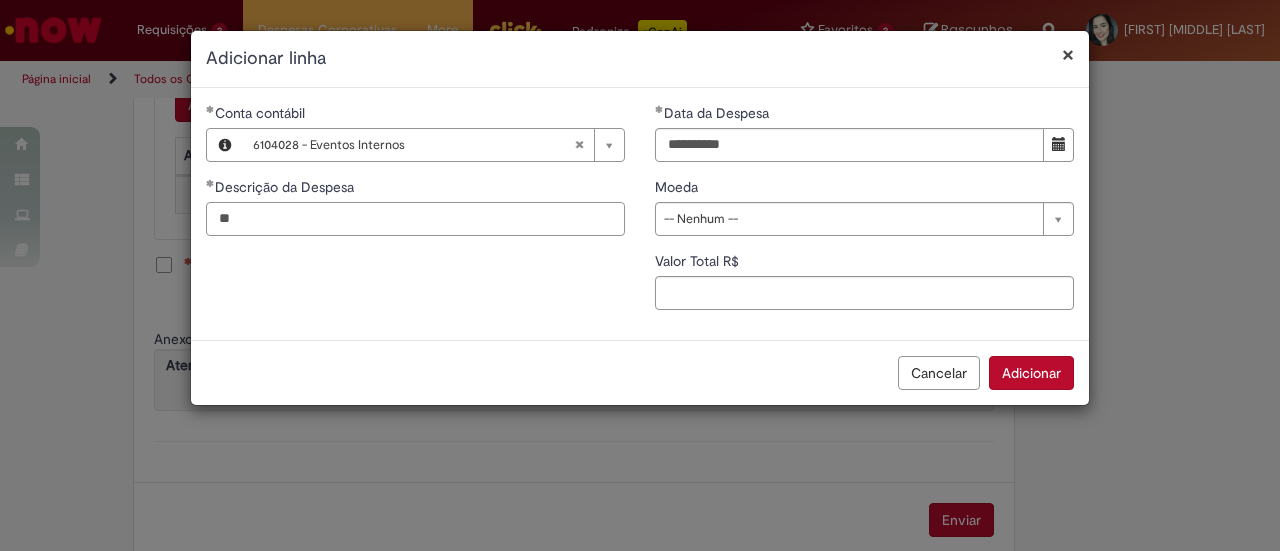 type on "*" 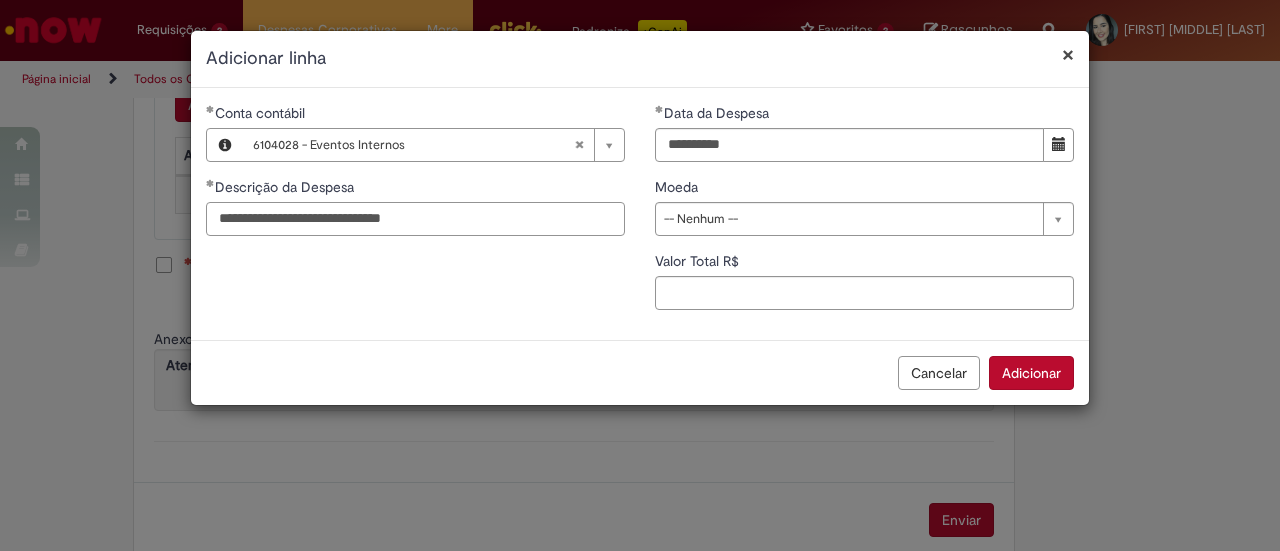 type on "**********" 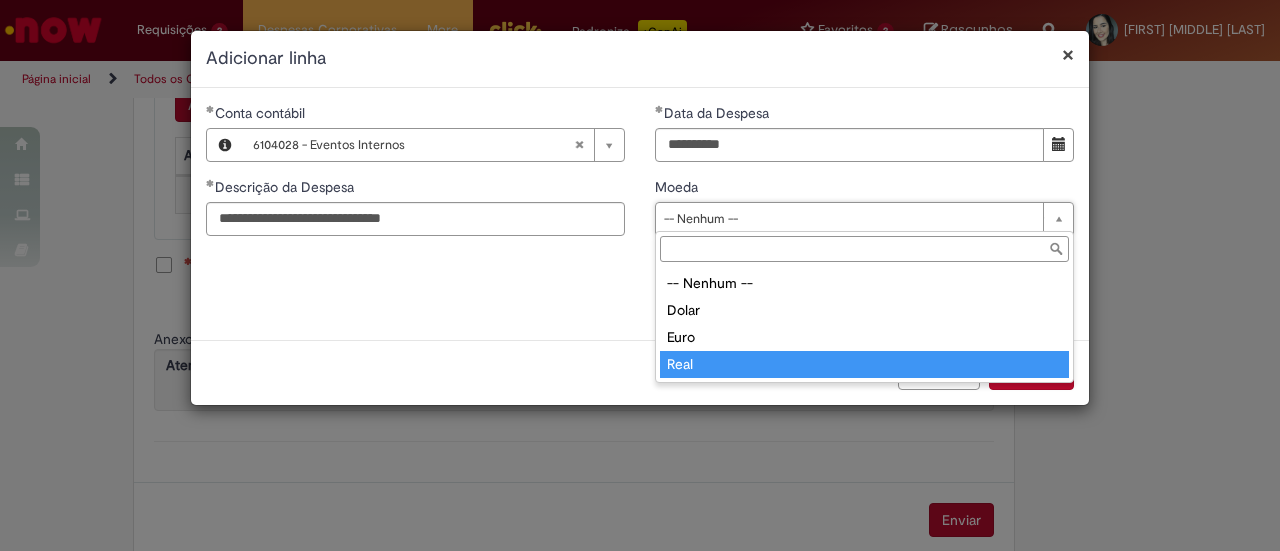 type on "****" 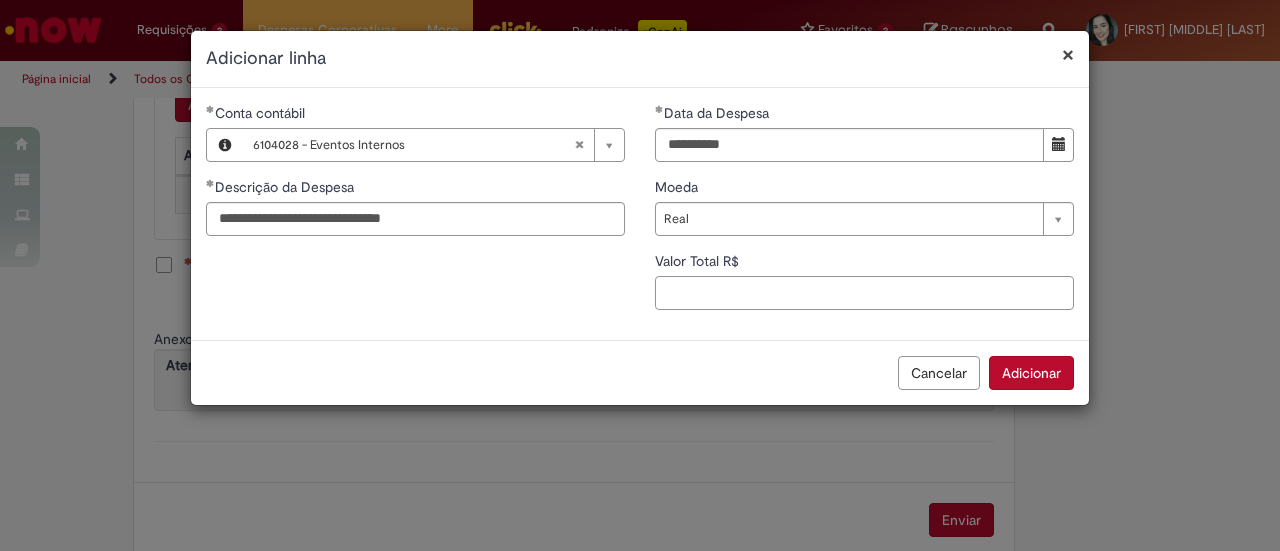 click on "Valor Total R$" at bounding box center [864, 293] 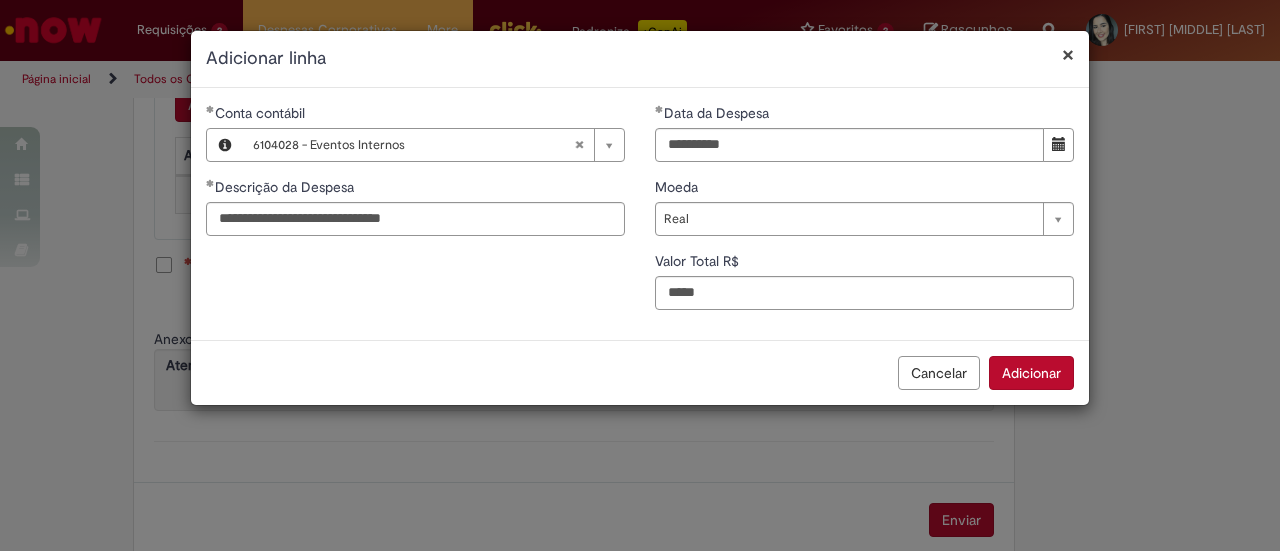 type on "*****" 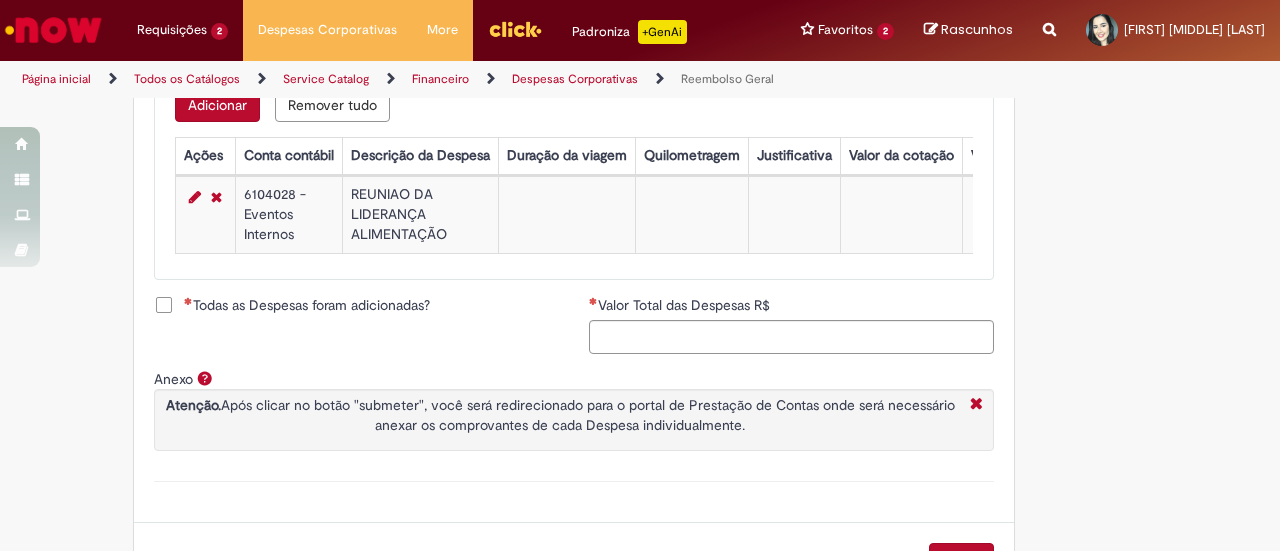 scroll, scrollTop: 887, scrollLeft: 0, axis: vertical 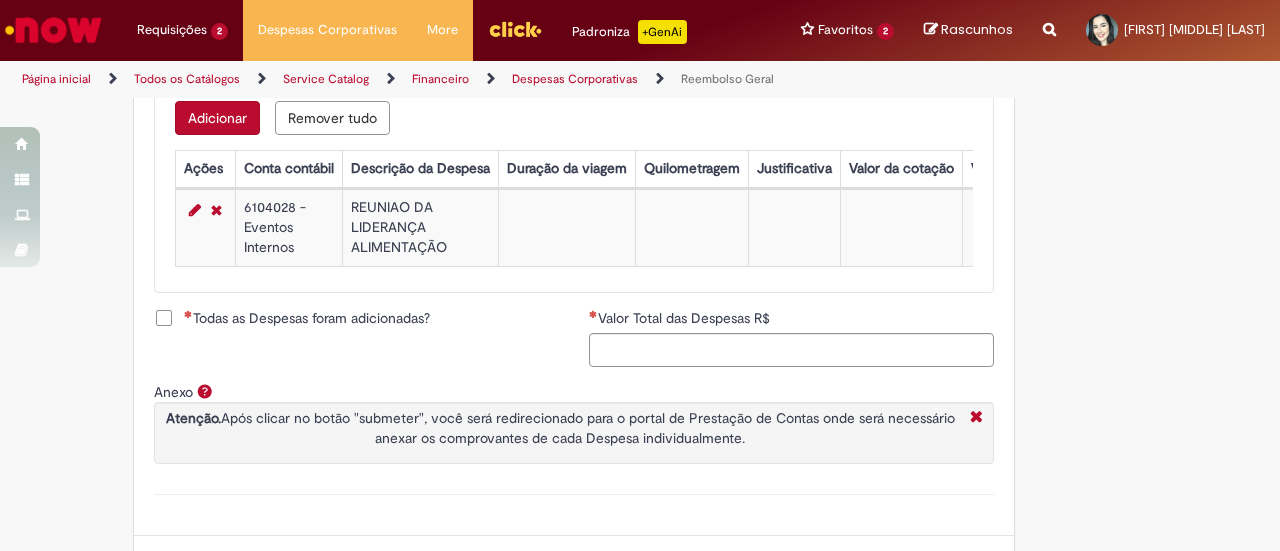 click on "Todas as Despesas foram adicionadas?" at bounding box center [307, 318] 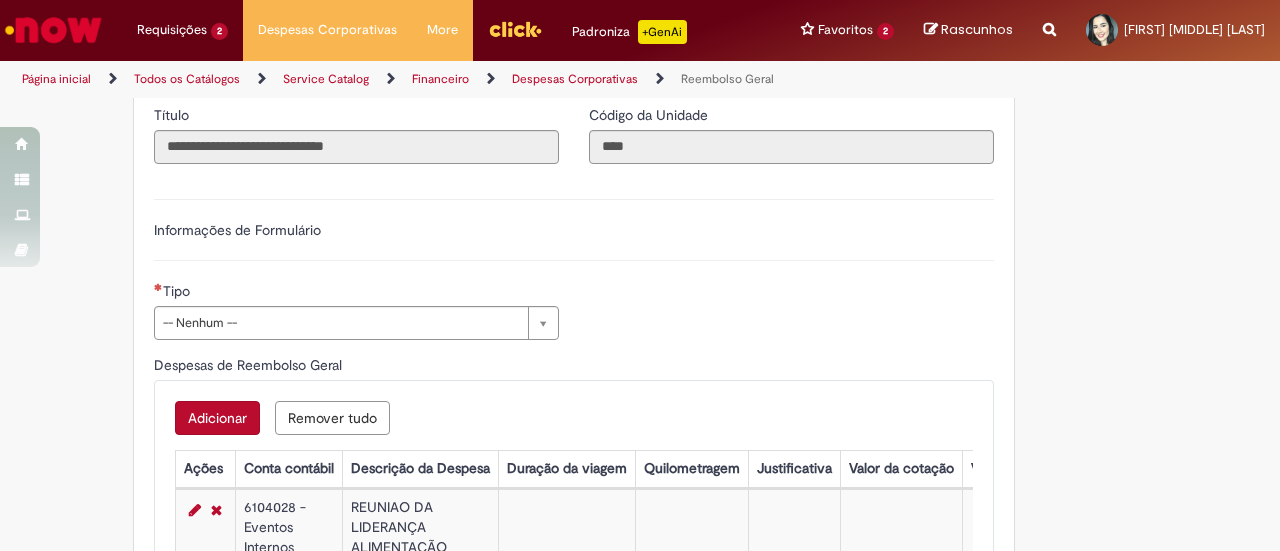 scroll, scrollTop: 787, scrollLeft: 0, axis: vertical 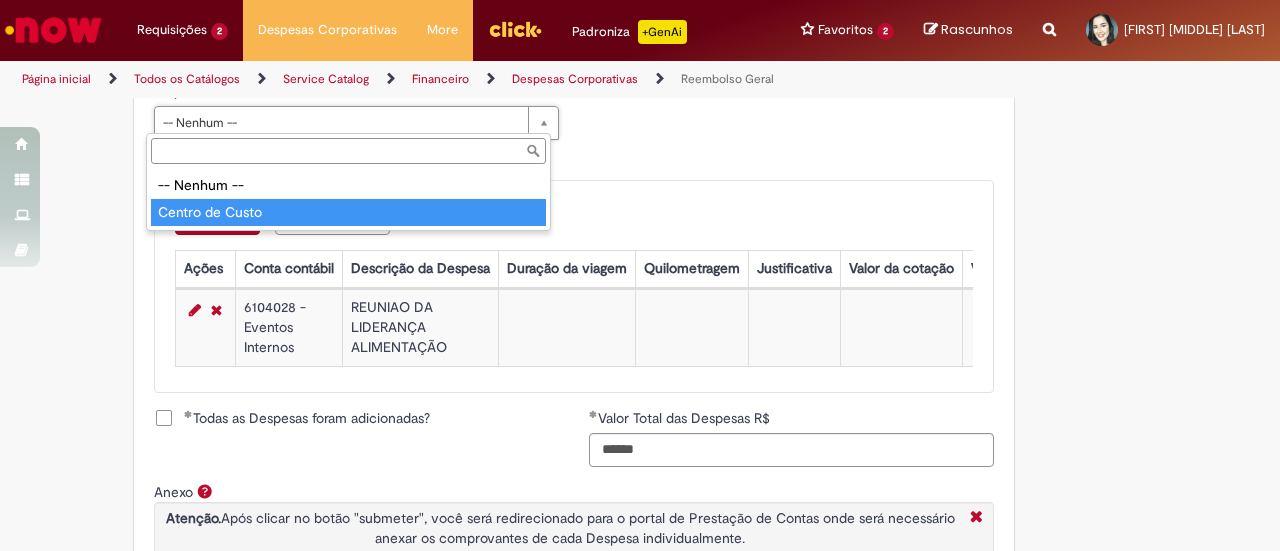type on "**********" 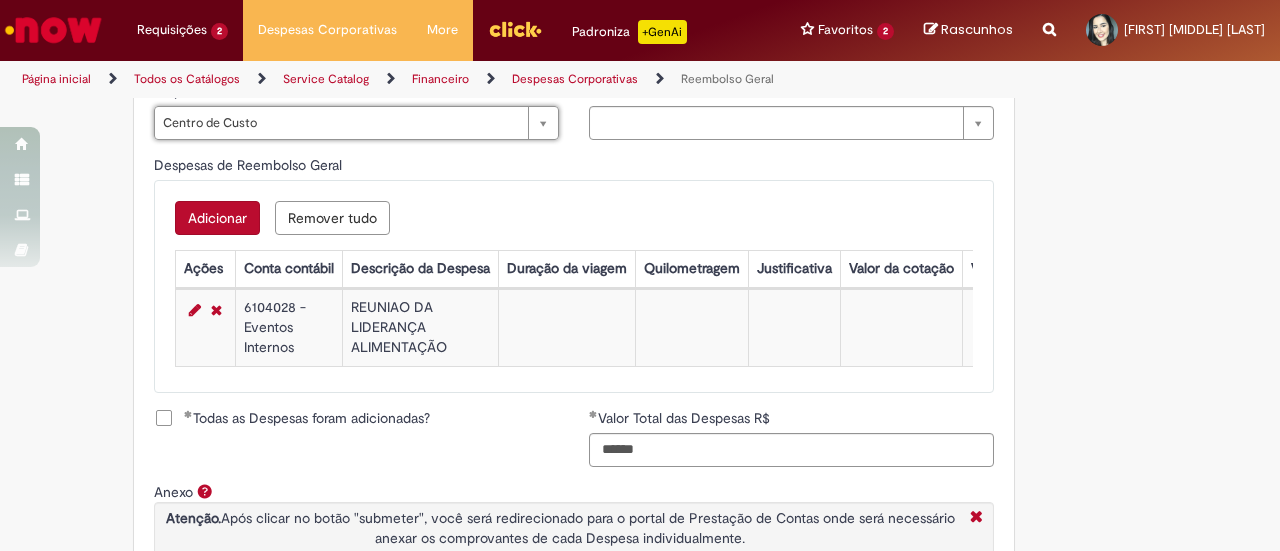 scroll, scrollTop: 783, scrollLeft: 0, axis: vertical 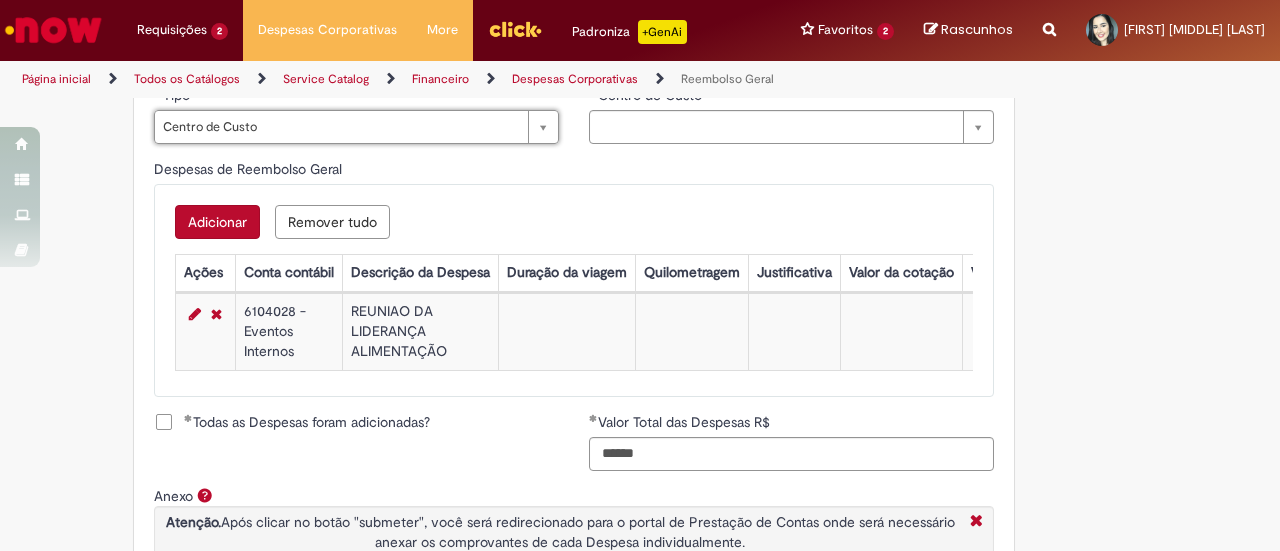 type on "**********" 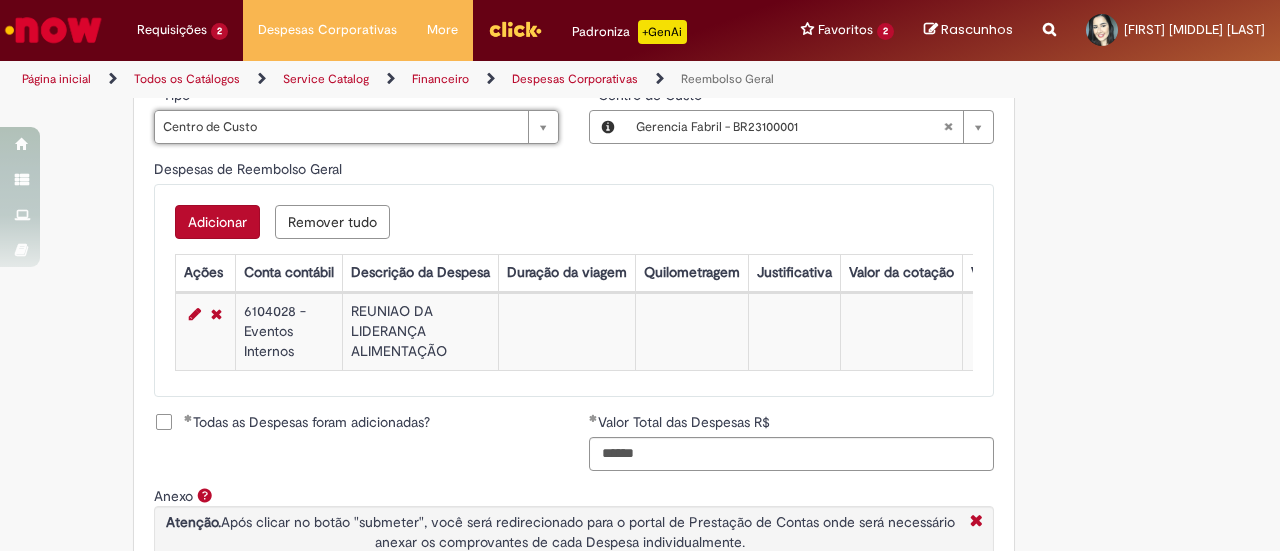 type 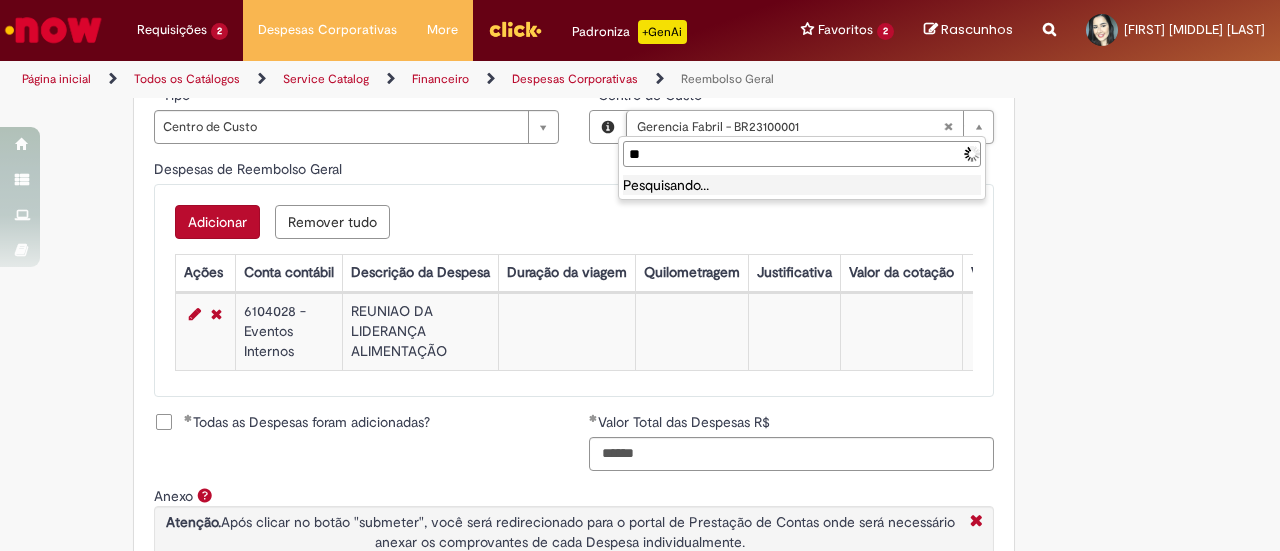 type on "*" 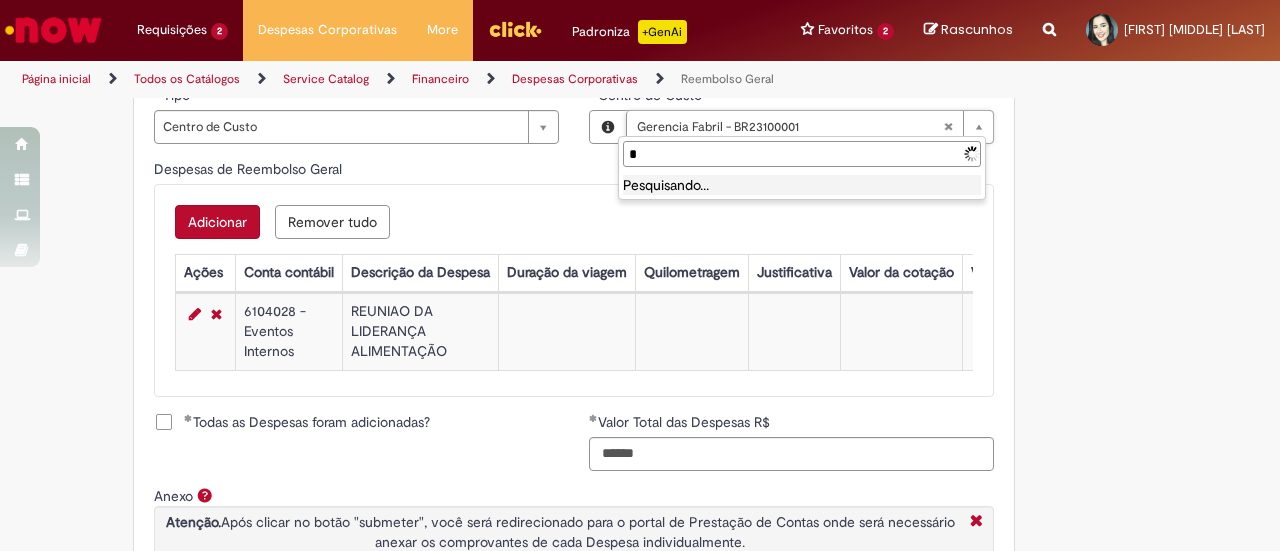 type 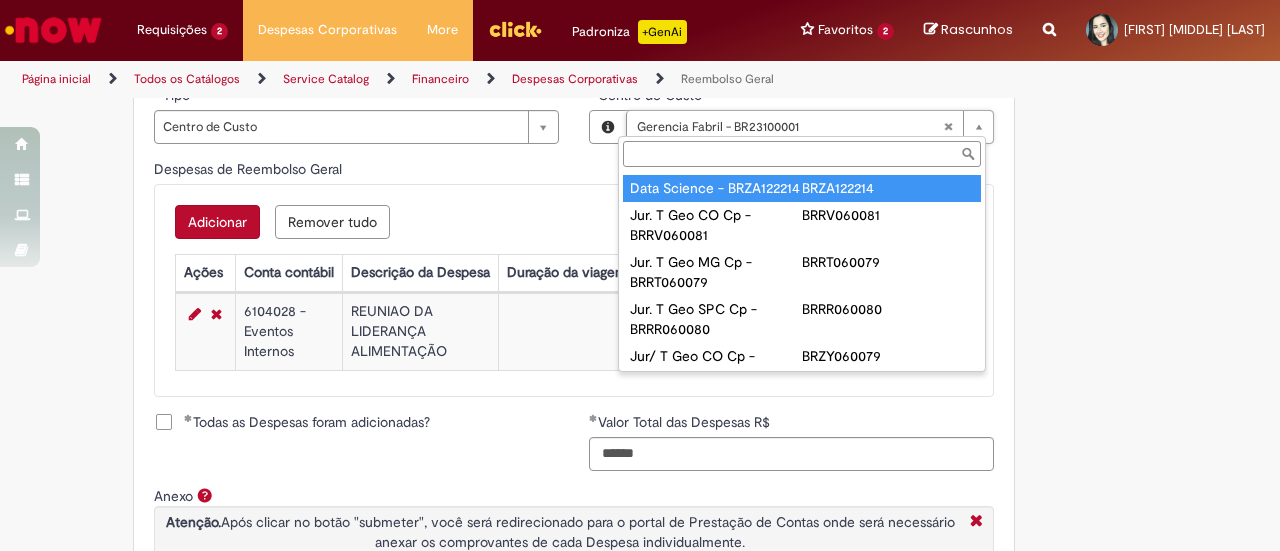 type on "**********" 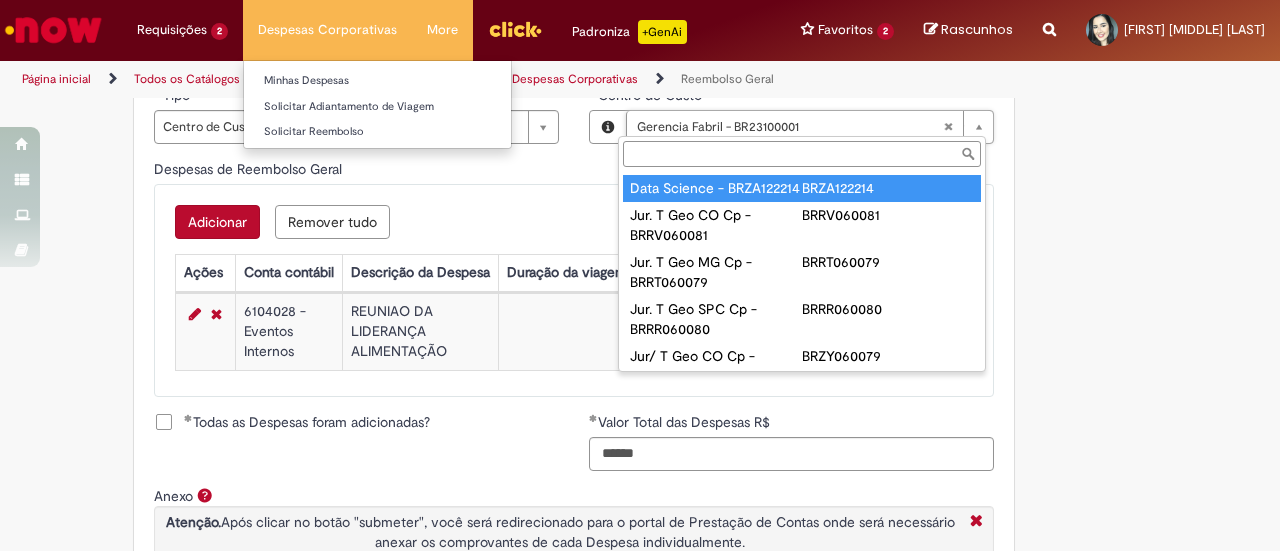 scroll, scrollTop: 0, scrollLeft: 180, axis: horizontal 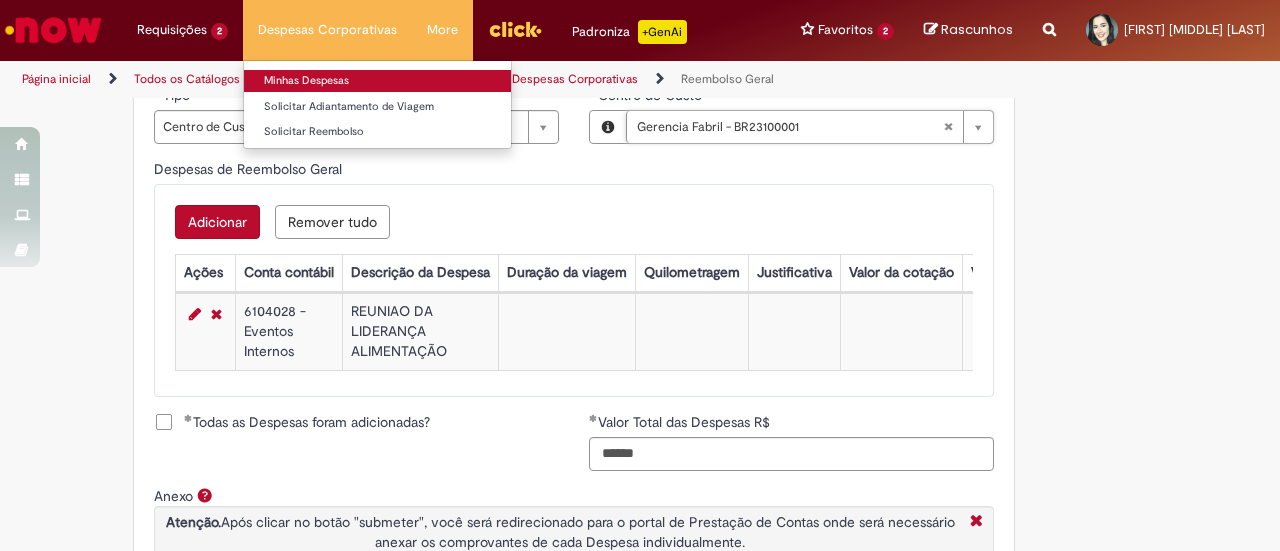 click on "Minhas Despesas" at bounding box center [377, 81] 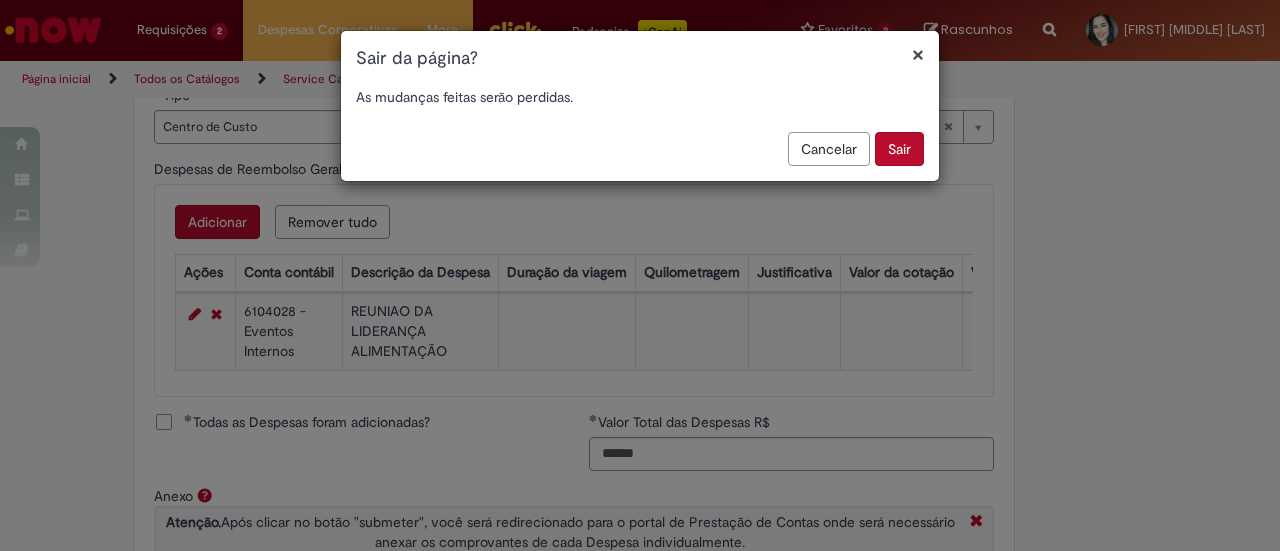click on "Sair" at bounding box center (899, 149) 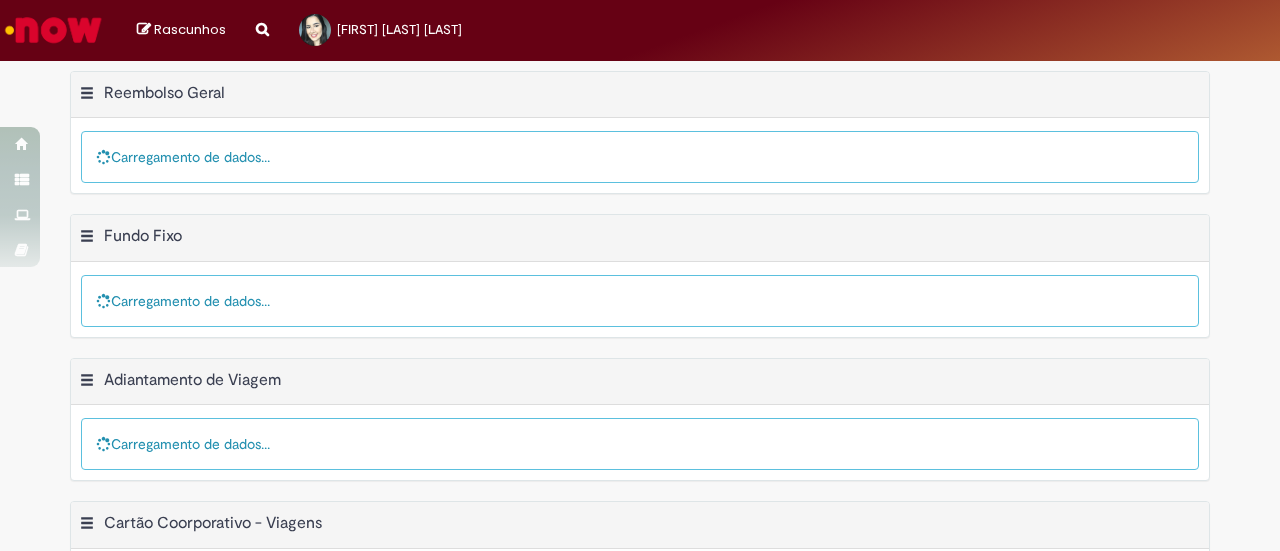 scroll, scrollTop: 0, scrollLeft: 0, axis: both 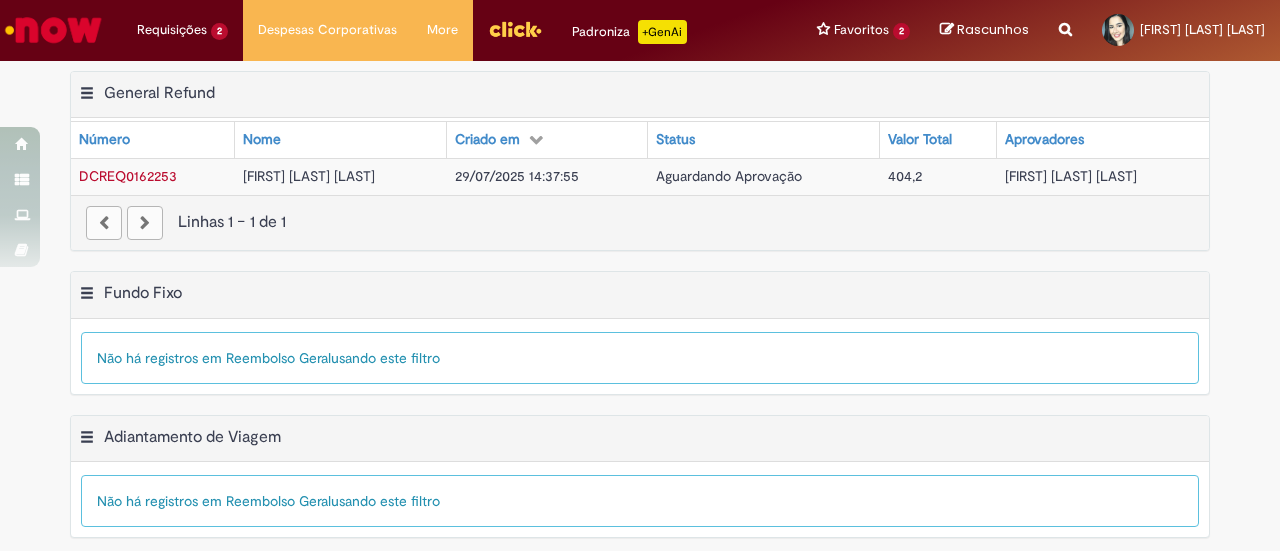 click on "[FIRST] [LAST] [LAST]" at bounding box center (309, 176) 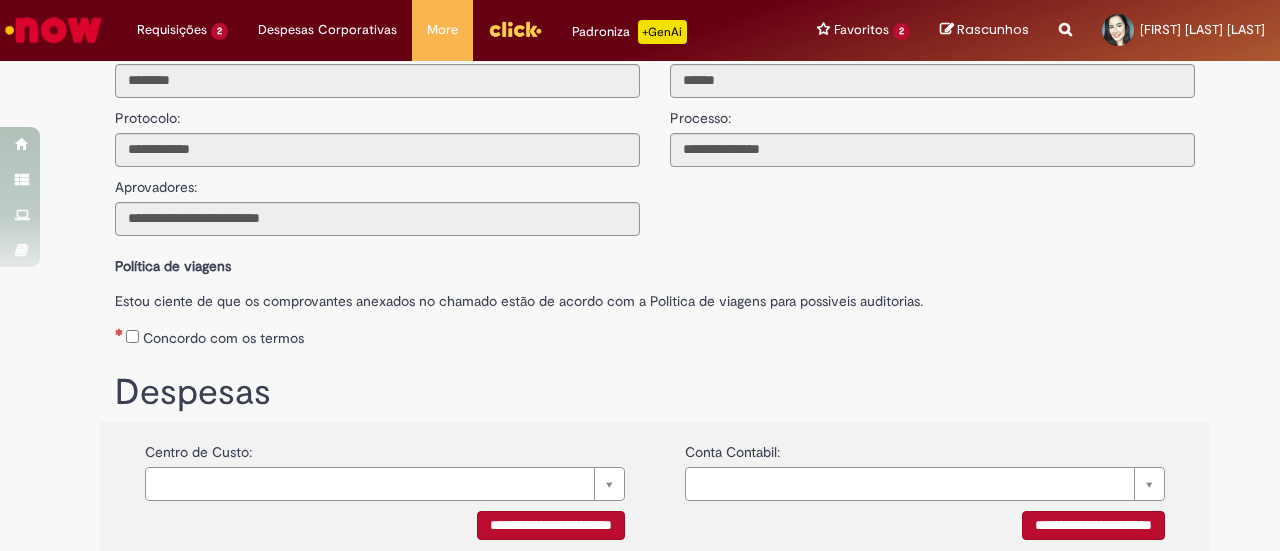 scroll, scrollTop: 0, scrollLeft: 0, axis: both 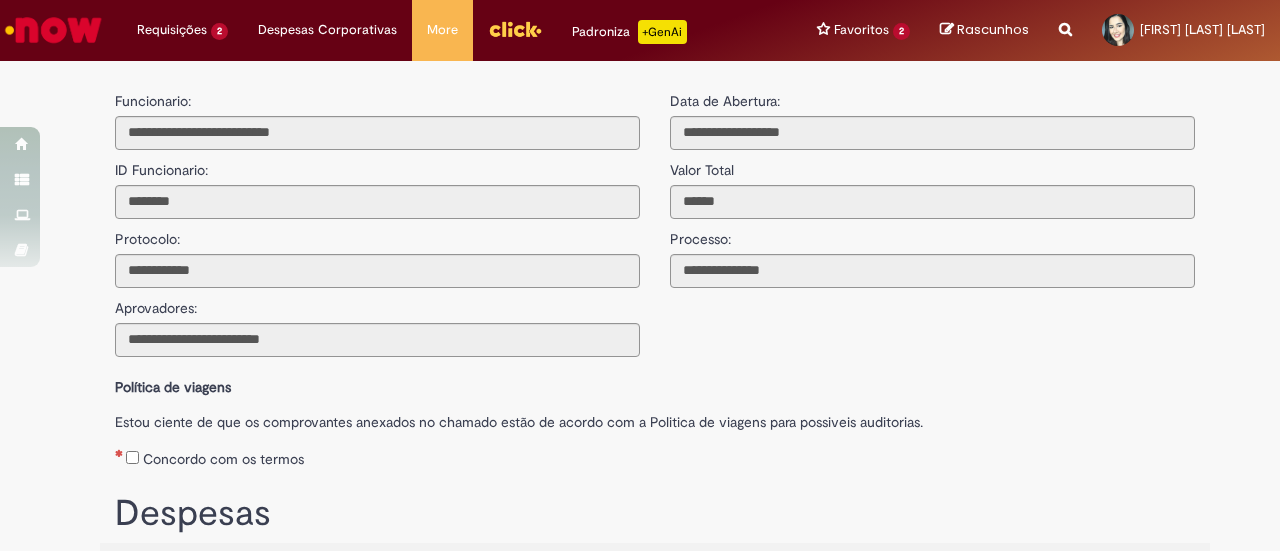 click on "Concordo com os termos" at bounding box center [223, 459] 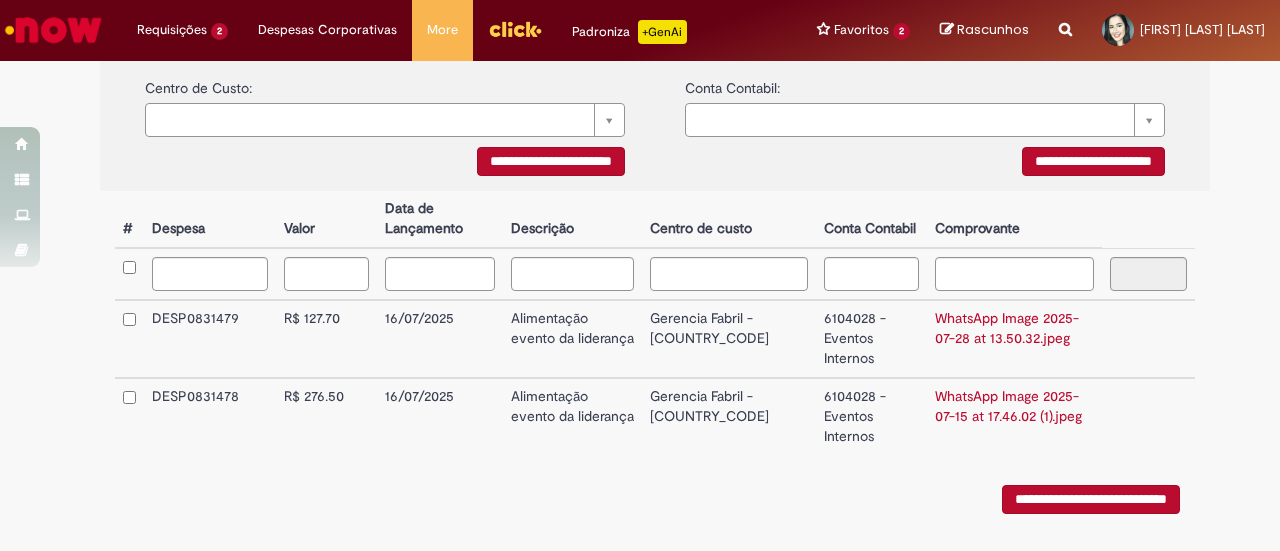 scroll, scrollTop: 443, scrollLeft: 0, axis: vertical 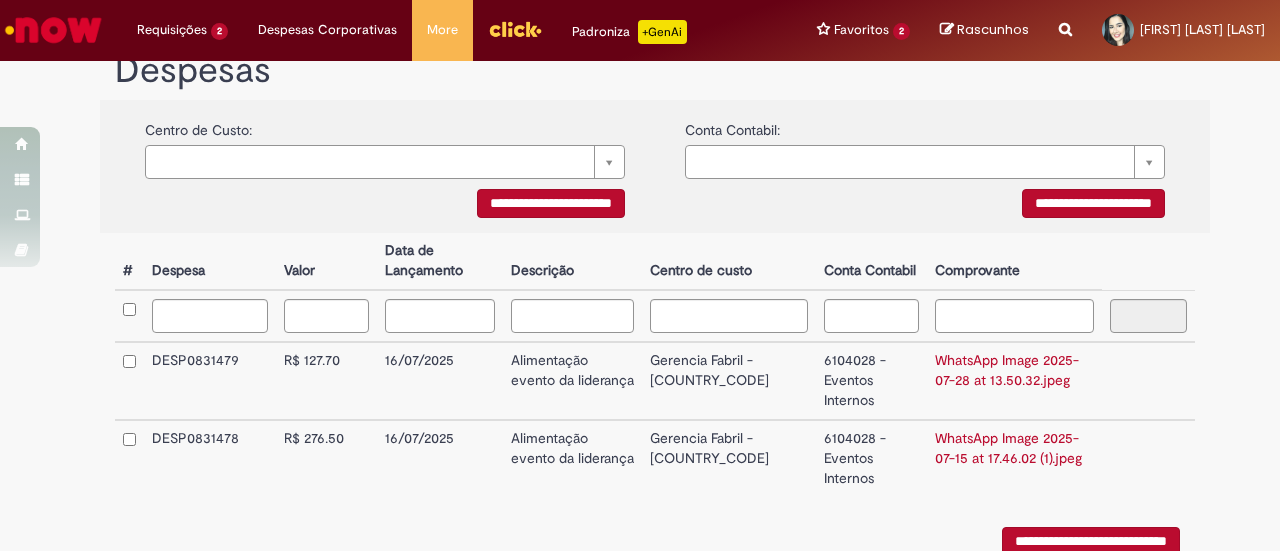 click at bounding box center [129, 381] 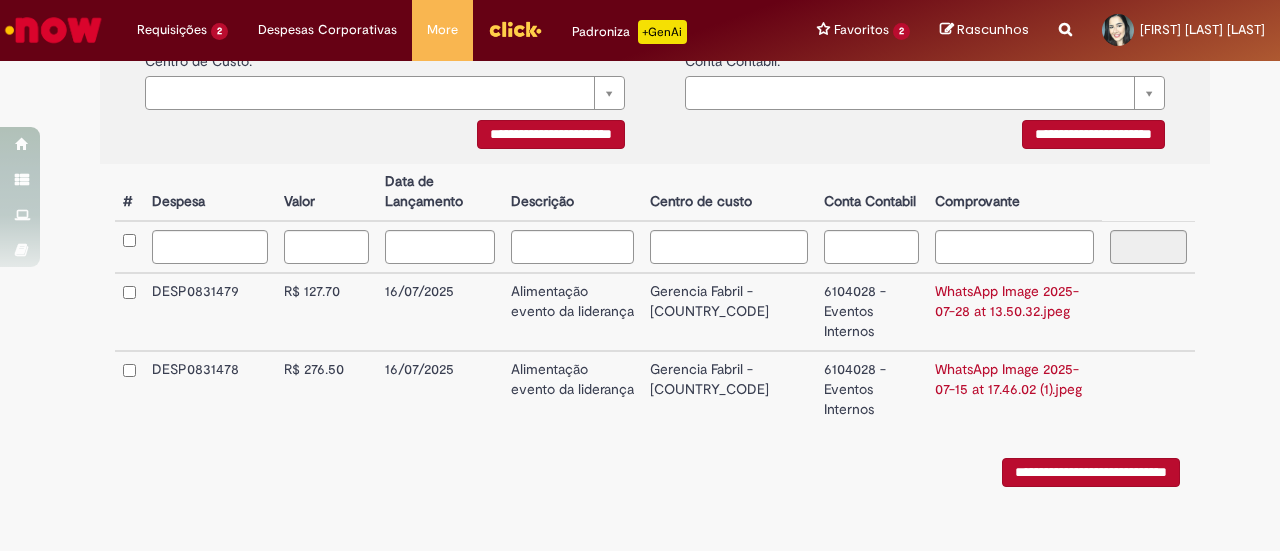 scroll, scrollTop: 543, scrollLeft: 0, axis: vertical 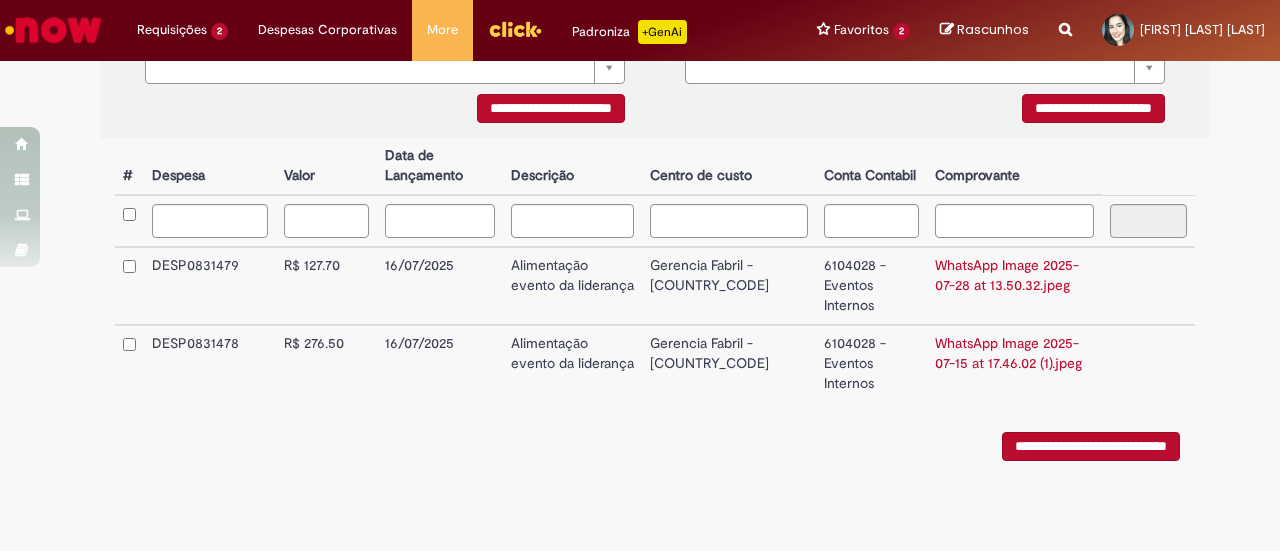 drag, startPoint x: 1086, startPoint y: 283, endPoint x: 1141, endPoint y: 297, distance: 56.753853 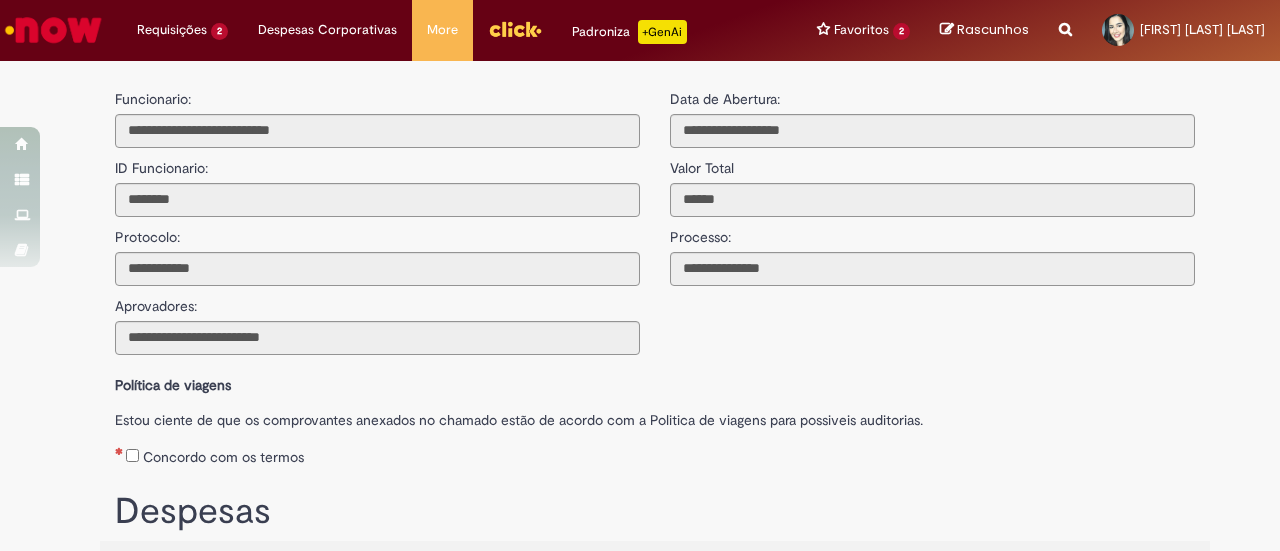 scroll, scrollTop: 0, scrollLeft: 0, axis: both 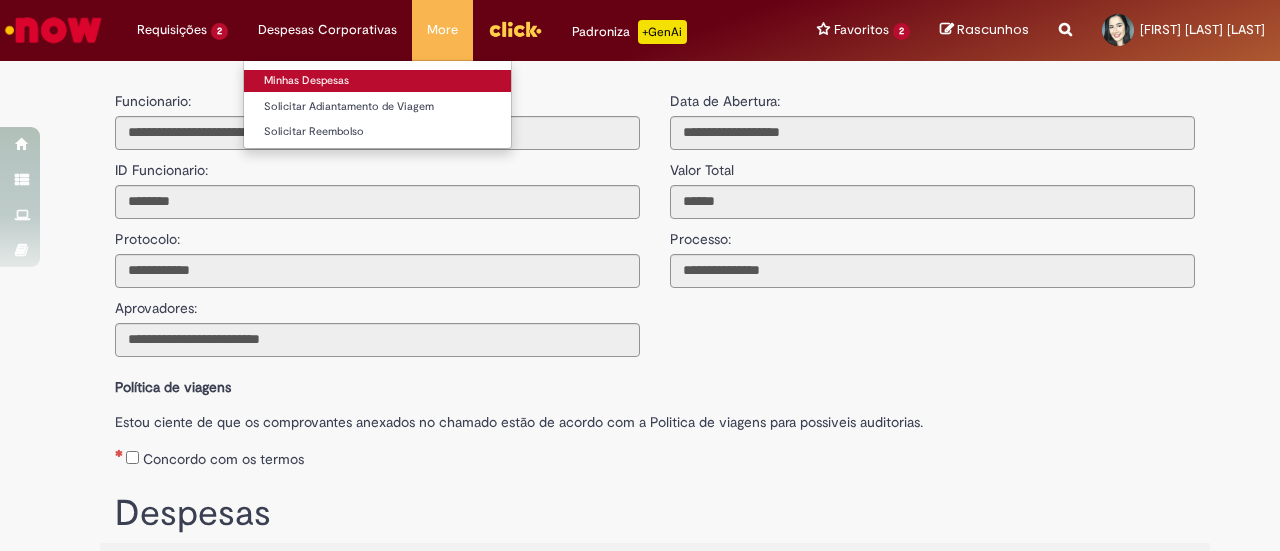 drag, startPoint x: 337, startPoint y: 126, endPoint x: 326, endPoint y: 83, distance: 44.38468 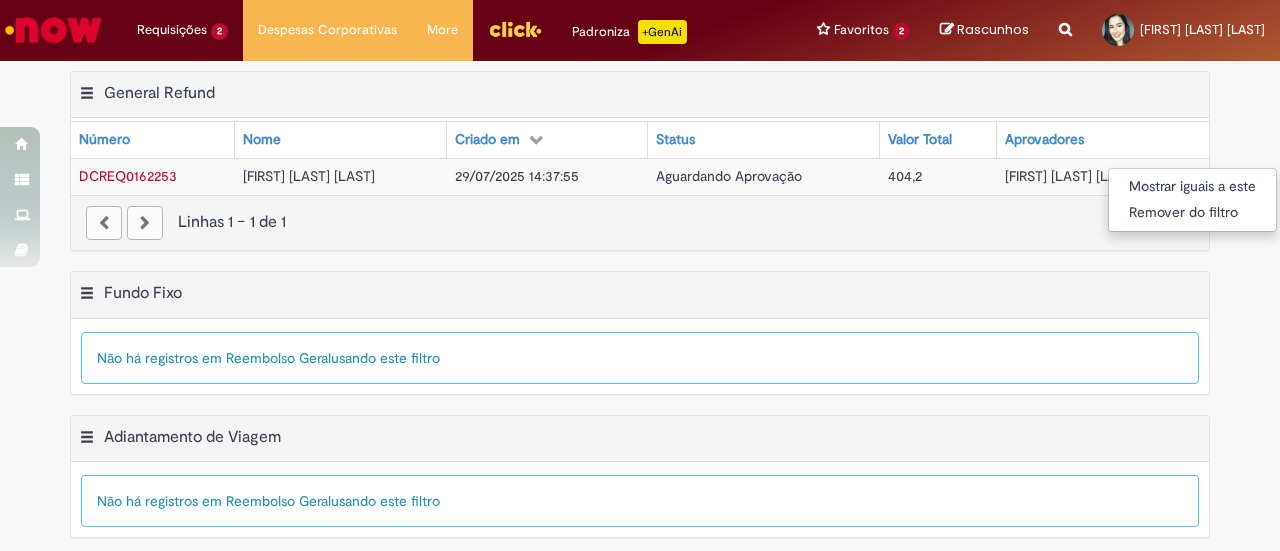click on "Mostrar iguais a este Remover do filtro" at bounding box center [640, 275] 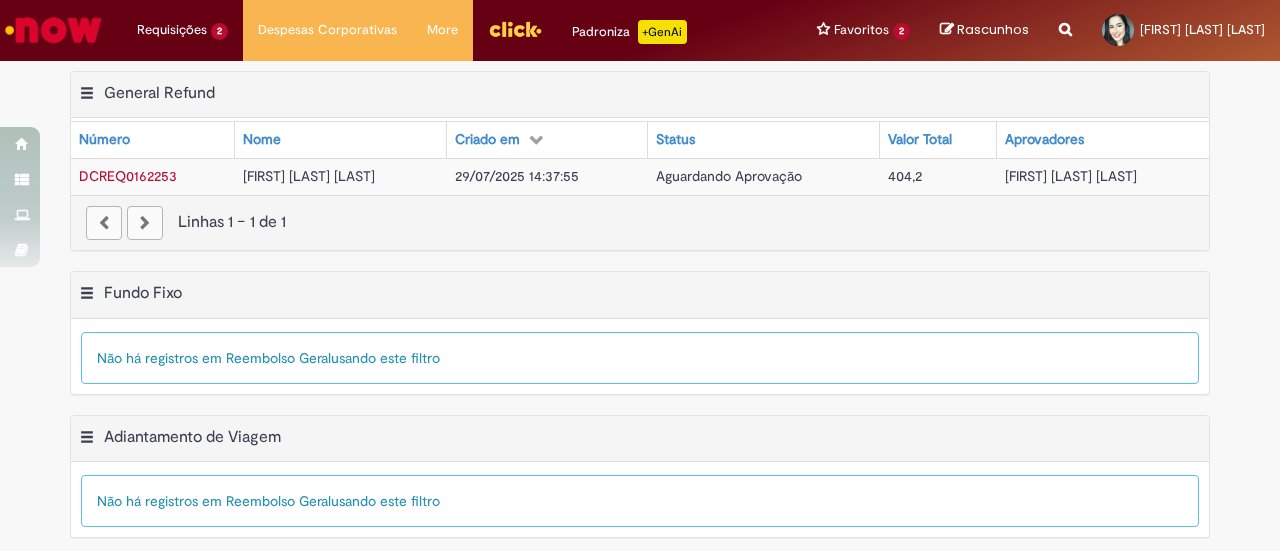click at bounding box center (87, 96) 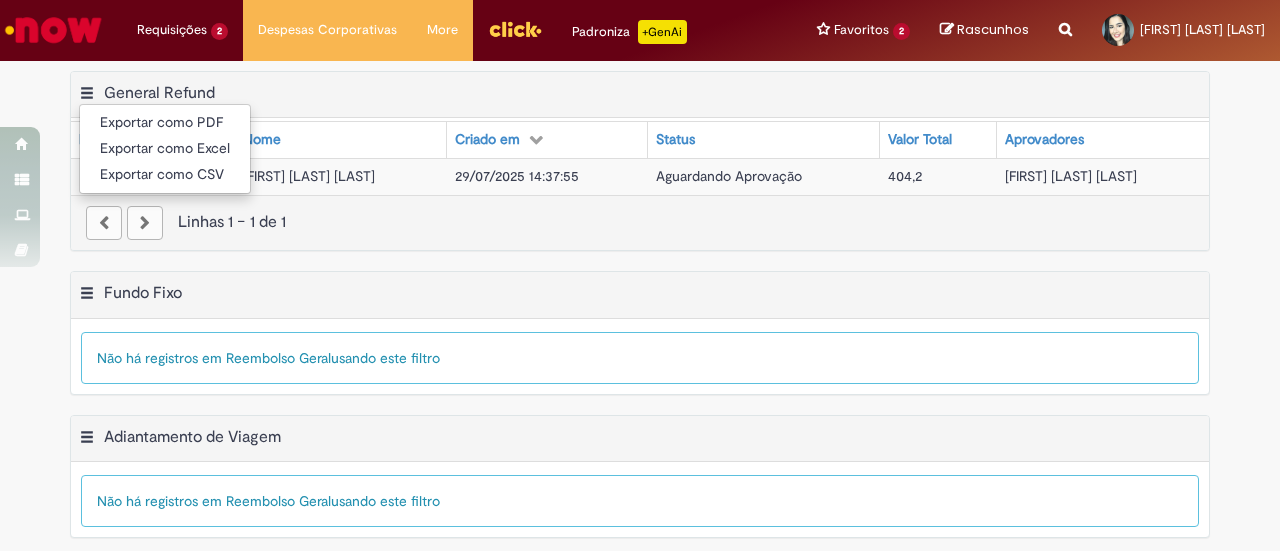 click on "Exportar como PDF   Exportar como Excel   Exportar como CSV
General Refund Tabela - Página 1" at bounding box center (640, 95) 